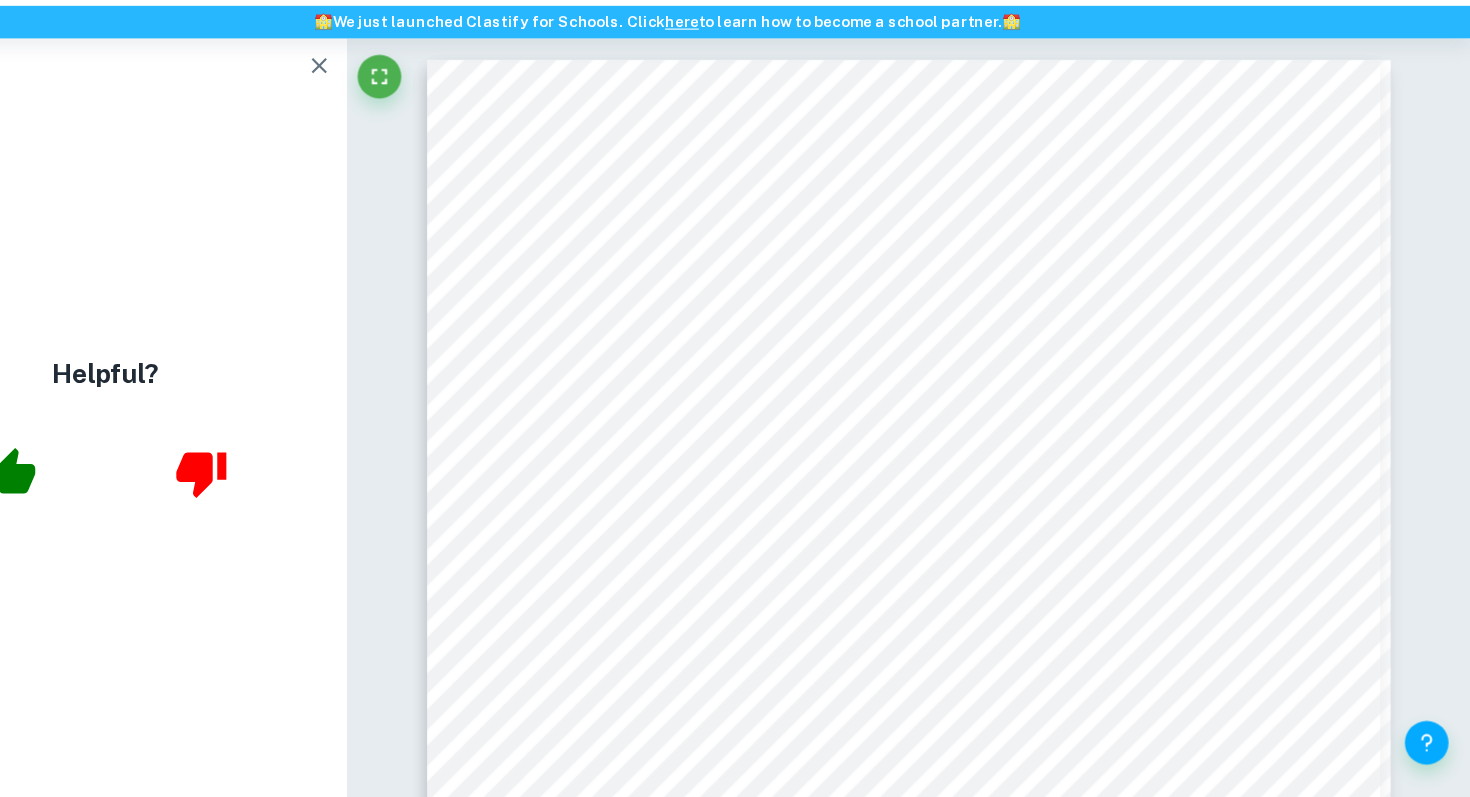 scroll, scrollTop: 0, scrollLeft: 0, axis: both 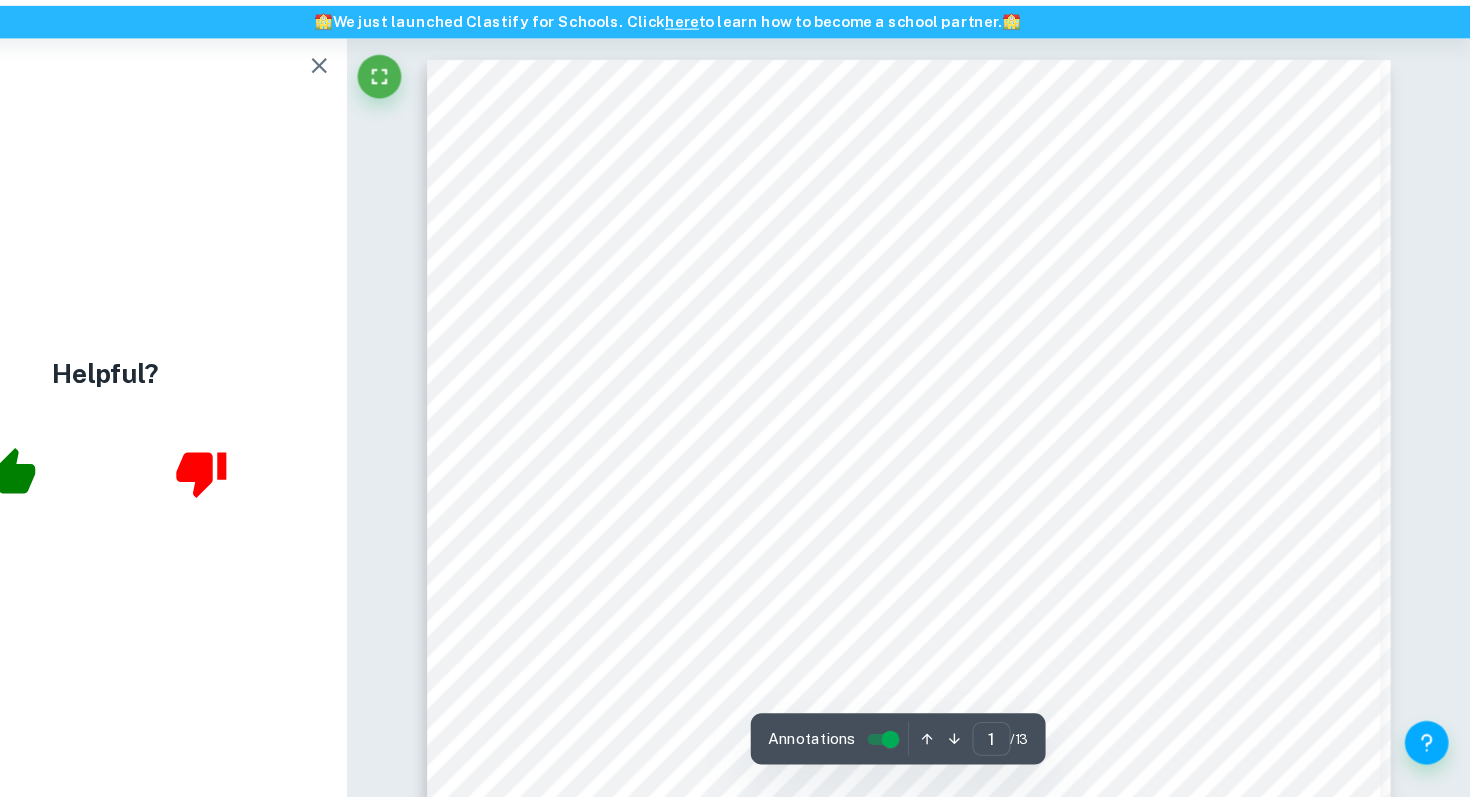 click 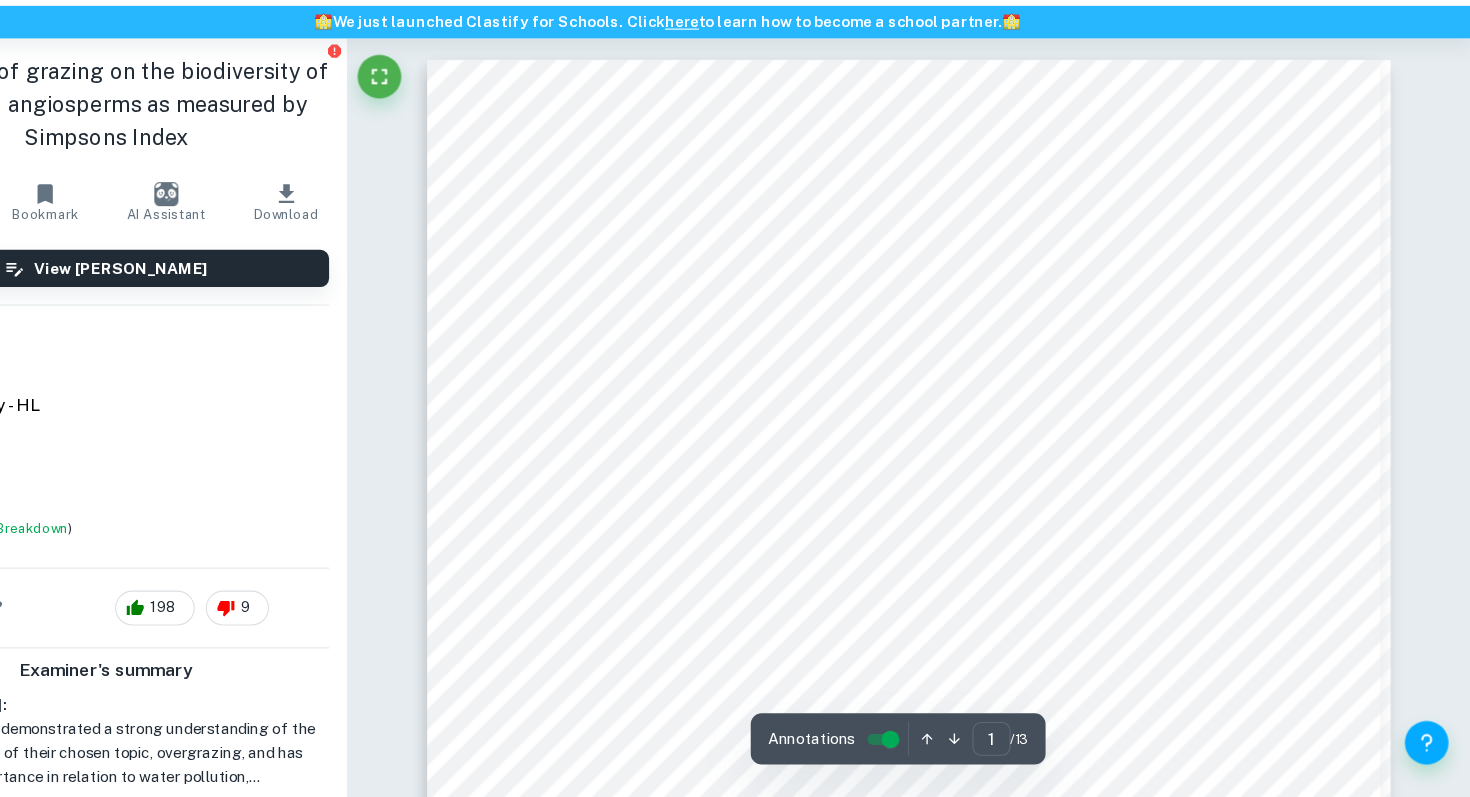 scroll, scrollTop: 0, scrollLeft: 0, axis: both 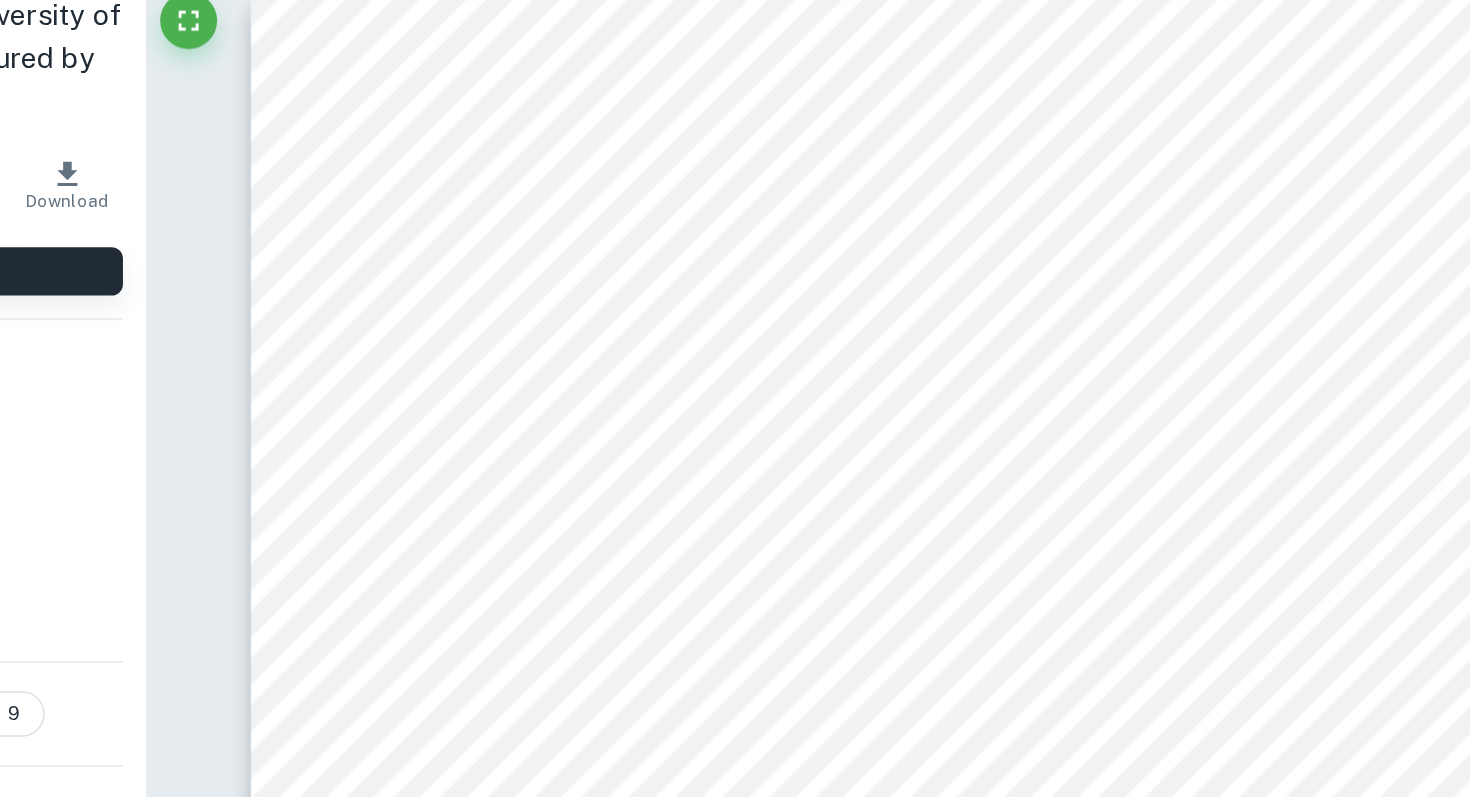 click on "Overgrazing is also linked to phosphorus and nitrogen contamination in the [GEOGRAPHIC_DATA] (Conserve Energy" at bounding box center [981, 413] 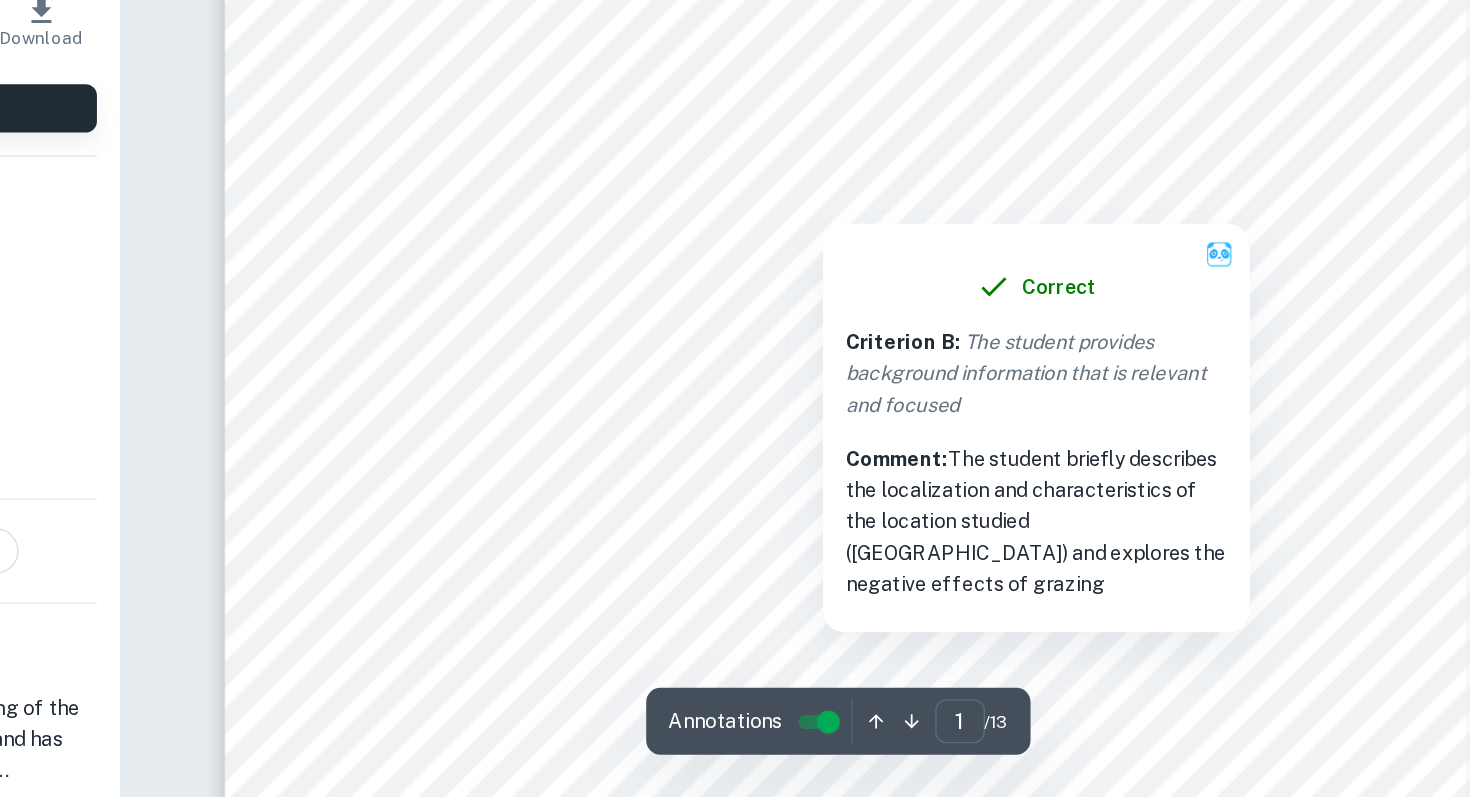 scroll, scrollTop: 379, scrollLeft: 0, axis: vertical 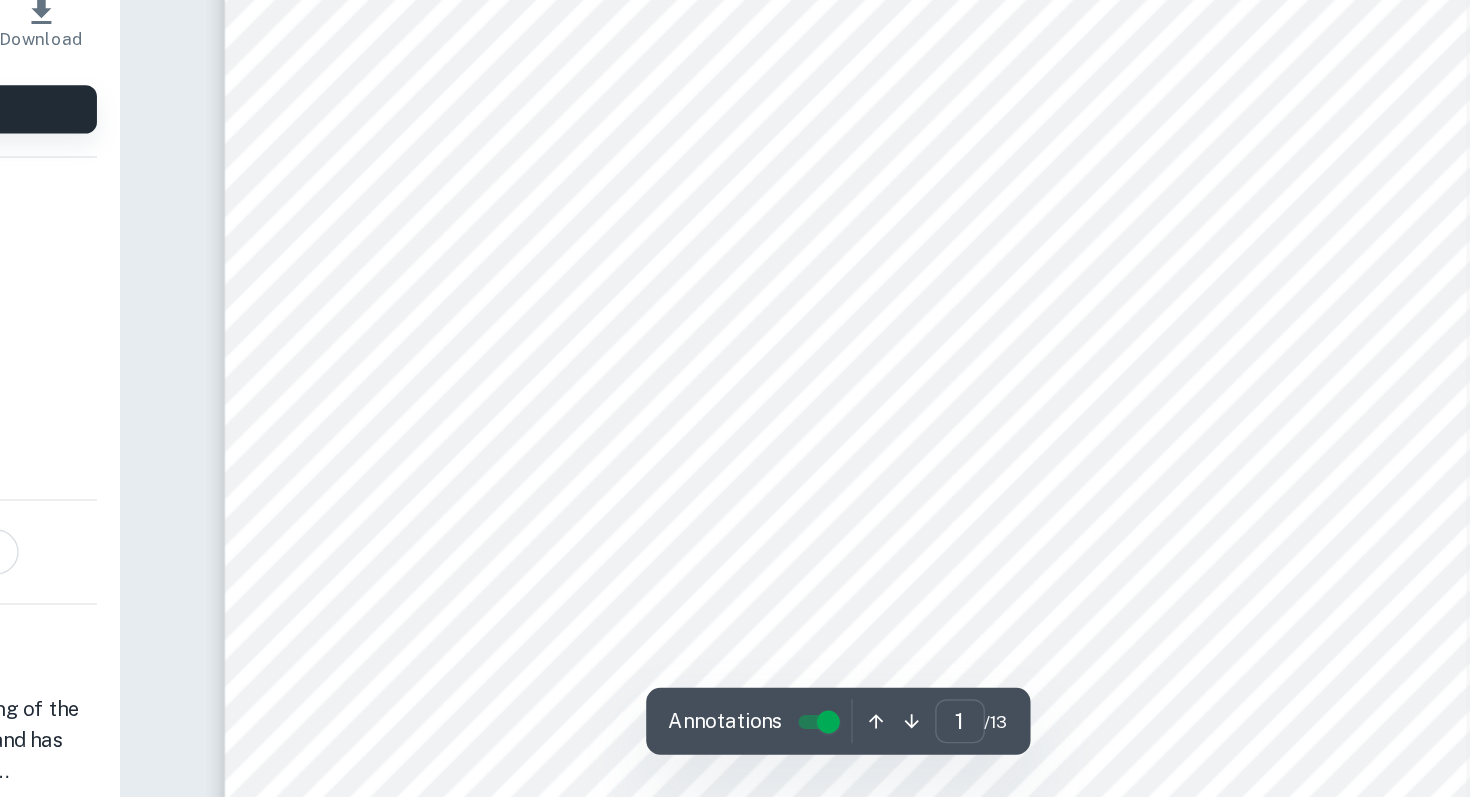click on "1 BIOLOGY INTERNAL ASSESSMENT TOPIC 5   –   ECOLOGY RESEARCH QUESTION: The effect of grazing on the biodiversity of perennial angiosperms as measured by Simpsons Index PERSONAL ENGAGEMENT Overgrazing is linked to many issues, such as water pollution, eutrophication, scarcity of water resources or degeneration of coral reefs (Conserve Energy Future, 2012). Many ecosystems have suffered irreversible damage done by overgrazing and biodiversity is negatively impacted. Overgrazing is also linked to phosphorus and nitrogen contamination in the South China Sea (Conserve Energy Future, 2012). Malham Tarn is one of 8 alkaline lakes in Europe, located in Yorkshire Dales. Conservation grazing is said to be used in Malham Tarn, which is sometimes essential for management of wildlife habitats. Even though overgrazing has many restrains, conservation grazing control more aggressive animals, maintaining species – rich habitats and sustainable. the research question generated is as follows:   “ ?” BACKGROUND" at bounding box center [956, 367] 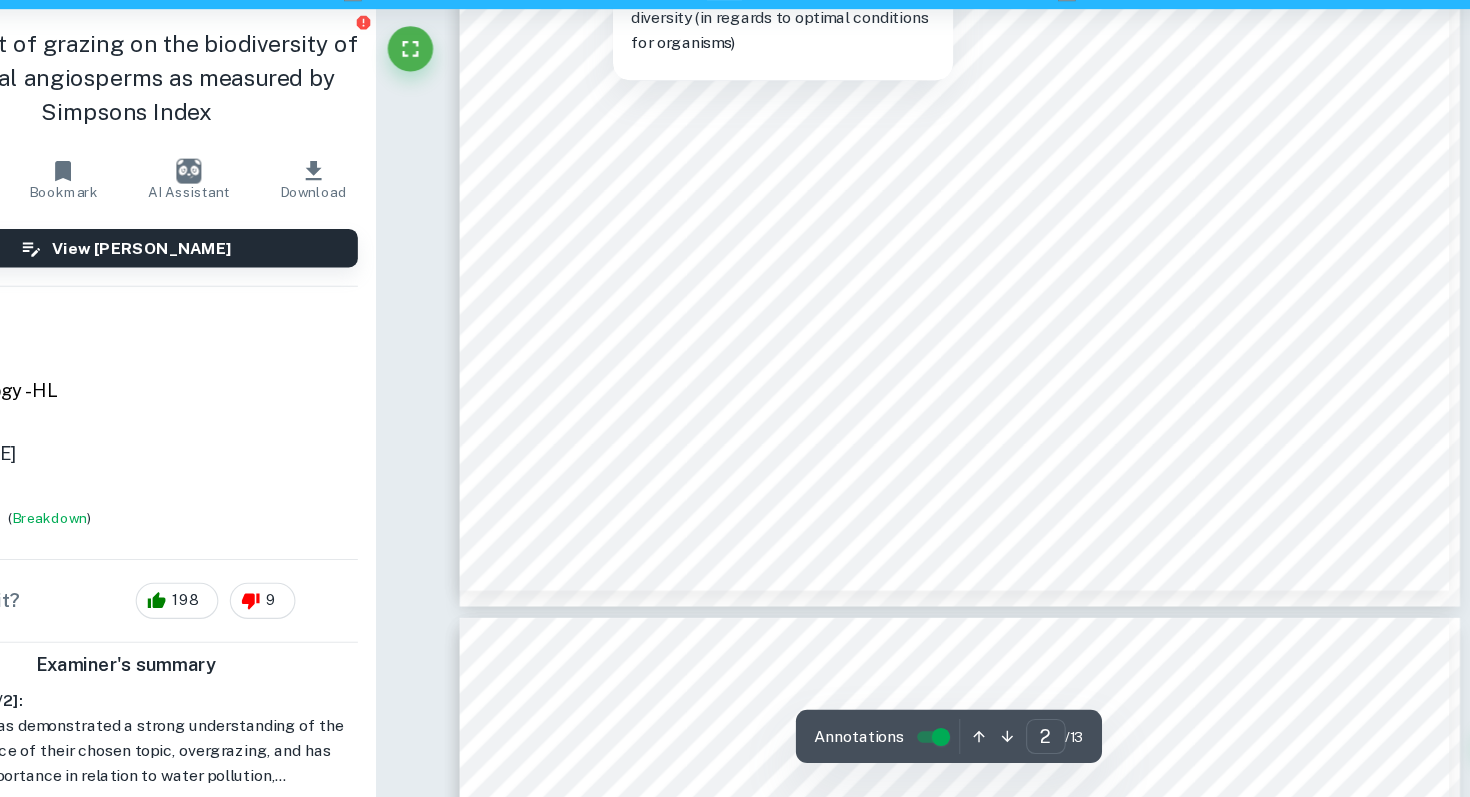 scroll, scrollTop: 2141, scrollLeft: 0, axis: vertical 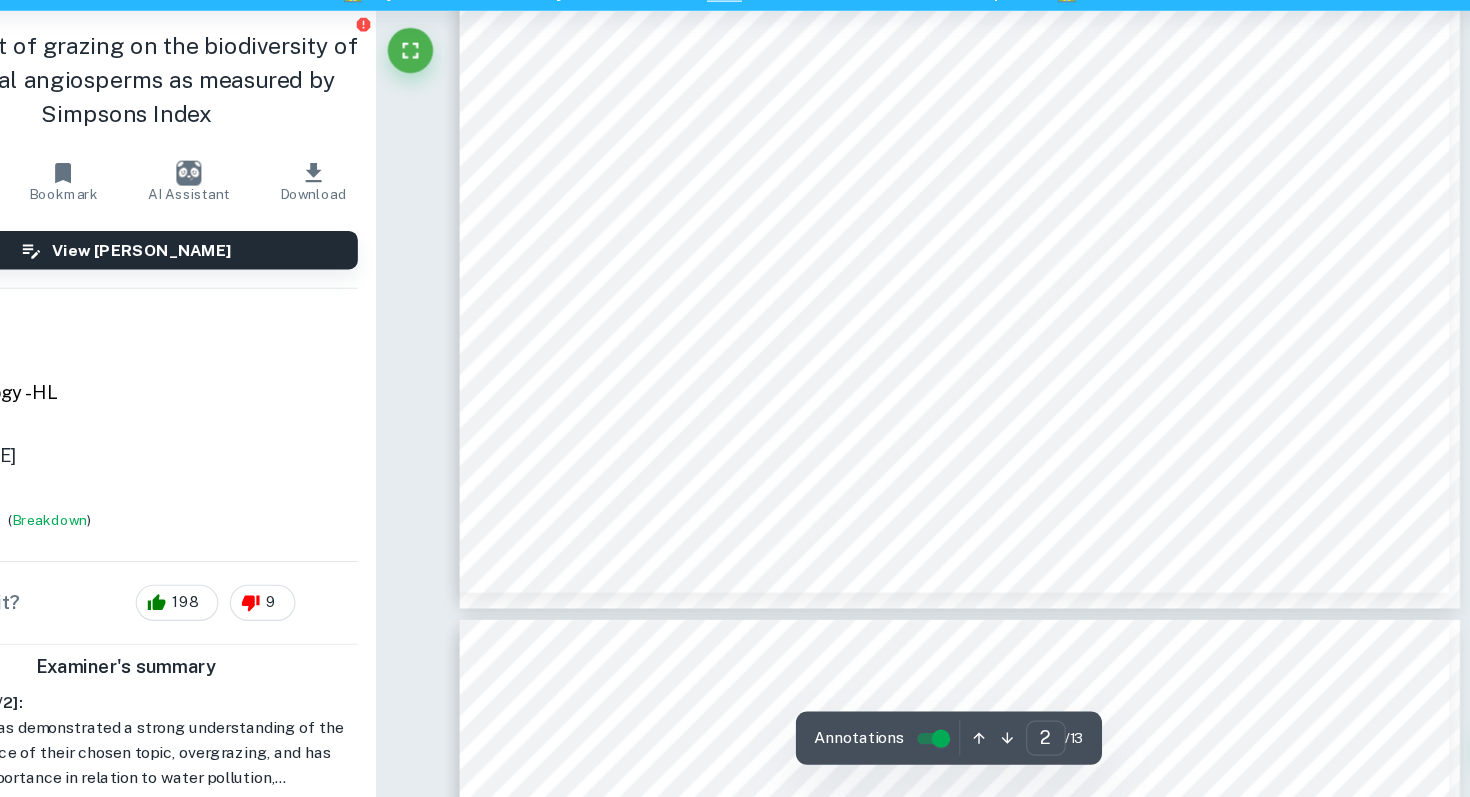 click on "2 leaves are trampled and destroyed by livestock, the number of chloroplasts enclosed in a plant is reduced. Since the number of chloroplasts is directly proportional to the amount of photosynthesis occurring in a plant, the less chloroplasts are present the less photosynthesis occurs, meaning less energy and food is produced. This limits the plant growth, resulting in shorter plants (University et al., 2007). Moreover, seed production is prevented as the growing point is destroyed (Deeprootsmag.org, 2017). In order to establish which factors may impact plant life and biodiversity, a number of abiotic measurements will be taken. These include soil temperature, moisture, organic matter, pH and depth. Soil temperature varies with depth and time and the optimal soil temperature is between 6 and 24°C (Alberta.ca, 2019). It has an indirect effect on plant growth, as it impacts root growth, as well as water and nutrient uptake (Alberta.ca, 2014). as the conditions in saturated soil are anaerobic (Help Desk, 2015)." at bounding box center (956, 5) 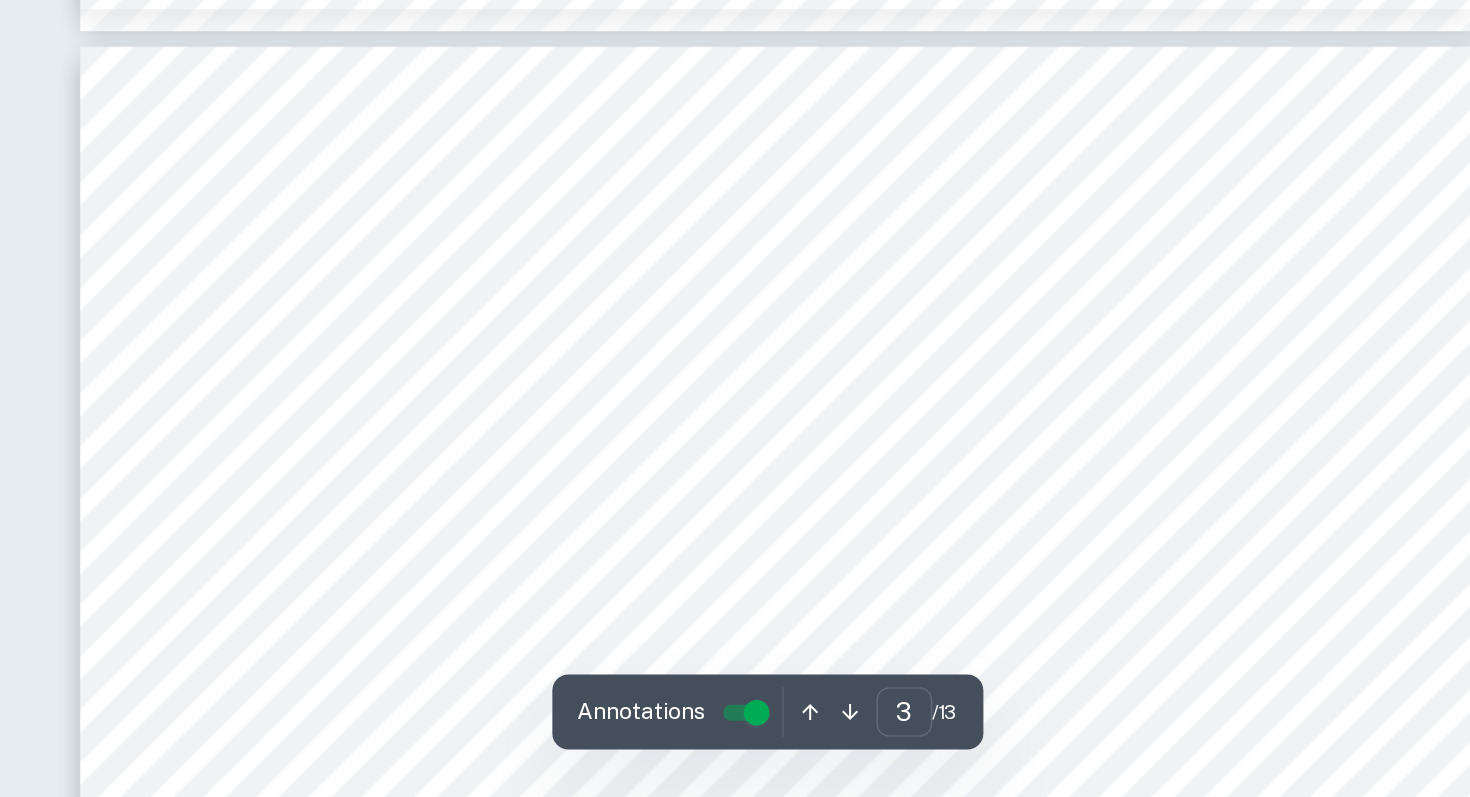 scroll, scrollTop: 2452, scrollLeft: 0, axis: vertical 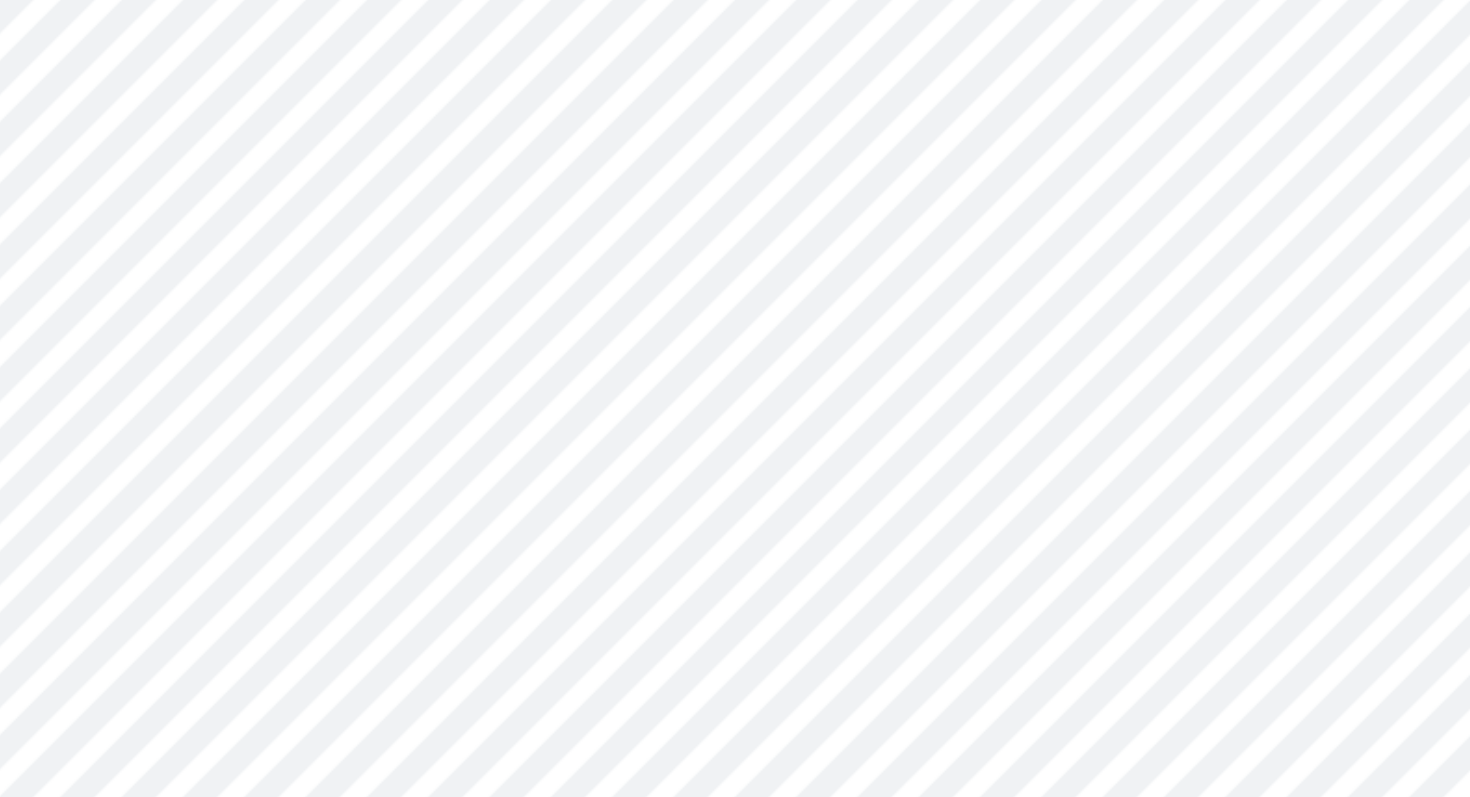 click on "Page   1   of   13 Mangrove forests, carbon sinks that can save the planet - estimating carbon stock potential of 5 common mangrove tree species in the Sundarbans, India RESEARCH QUESTION: Is there a significant difference in the mean carbon stock across 5 common mangrove tree species (Avicennia marina, Bruguiera gymnorrhiza, Ceriops decandra, Aegiceras corniculatum and Aegilitus rotumdifolia) in the Indian Sundarbans? INTRODUCTION: Forests as carbon sinks: they capture carbon dioxide from the atmosphere and trap them in the tree biomass and soil thus playing a vital role in regulating the carbon cycle. This long-term removal and capture of carbon dioxide from the atmosphere in forests is called carbon sequestration. Autotrophs achieve this through their natural process of photosynthesis by using carbon dioxide as a building block for glucose production as seen in the equation: 6CO 2   + 6H 2 O +light → C 6 H 12 O 6   +6O 2 . This has the effect of reducing the carbon dioxide concentration of the 1 . 2" at bounding box center [956, 745] 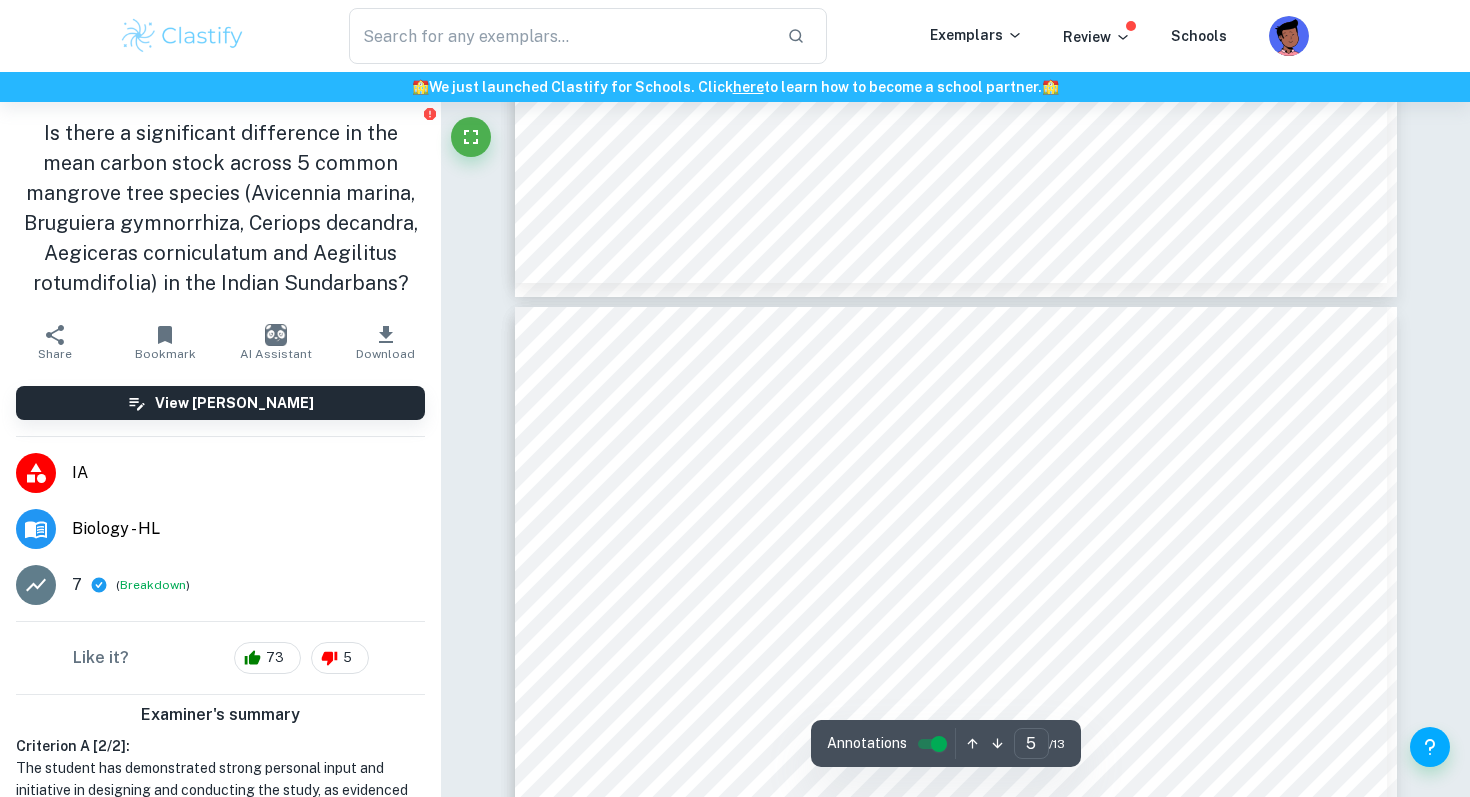 scroll, scrollTop: 5901, scrollLeft: 0, axis: vertical 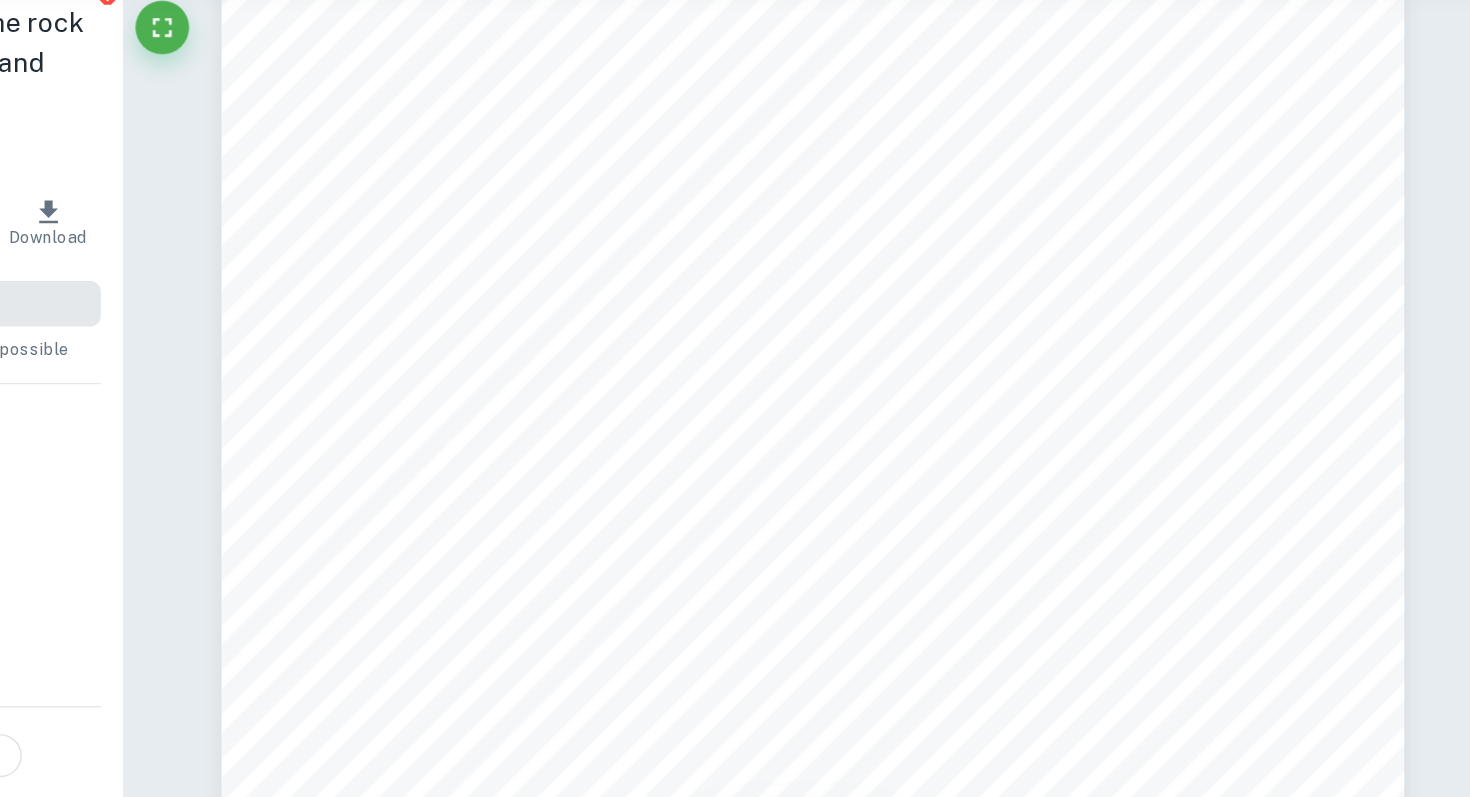 click on "Hypothesis Hypothesis 1 : As distance from the coastline increases, Simpson’s biodiversity index of Mollusca and Arthropoda species would decrease. Locomotion of Mollusca species such as chitons and Arthropoda species such as barnacles occur mainly underwater, so they have a survival advantage to live close to the seawater. Most investigated organisms live in the intertidal zone and the further away from the coastline, the less time available it will be for the organisms to access the seawater. Hence, biodiversity was expected to decrease as the distance from the coastline increased. Hypothesis 2:   Association between   Liolophura japonica   and Arthropoda species would be stronger on Yongmeori coast than on Dongil coast. From prior research via photos of the beaches, I have recognised that there are more green and brown algae on the surface of rocks on the Yongmeori coast compared to ones on the Dongil coast. Algae are prey of the two phyla often is the same. ●   Chi-squared test for Yongmeori coast ○" at bounding box center [956, 428] 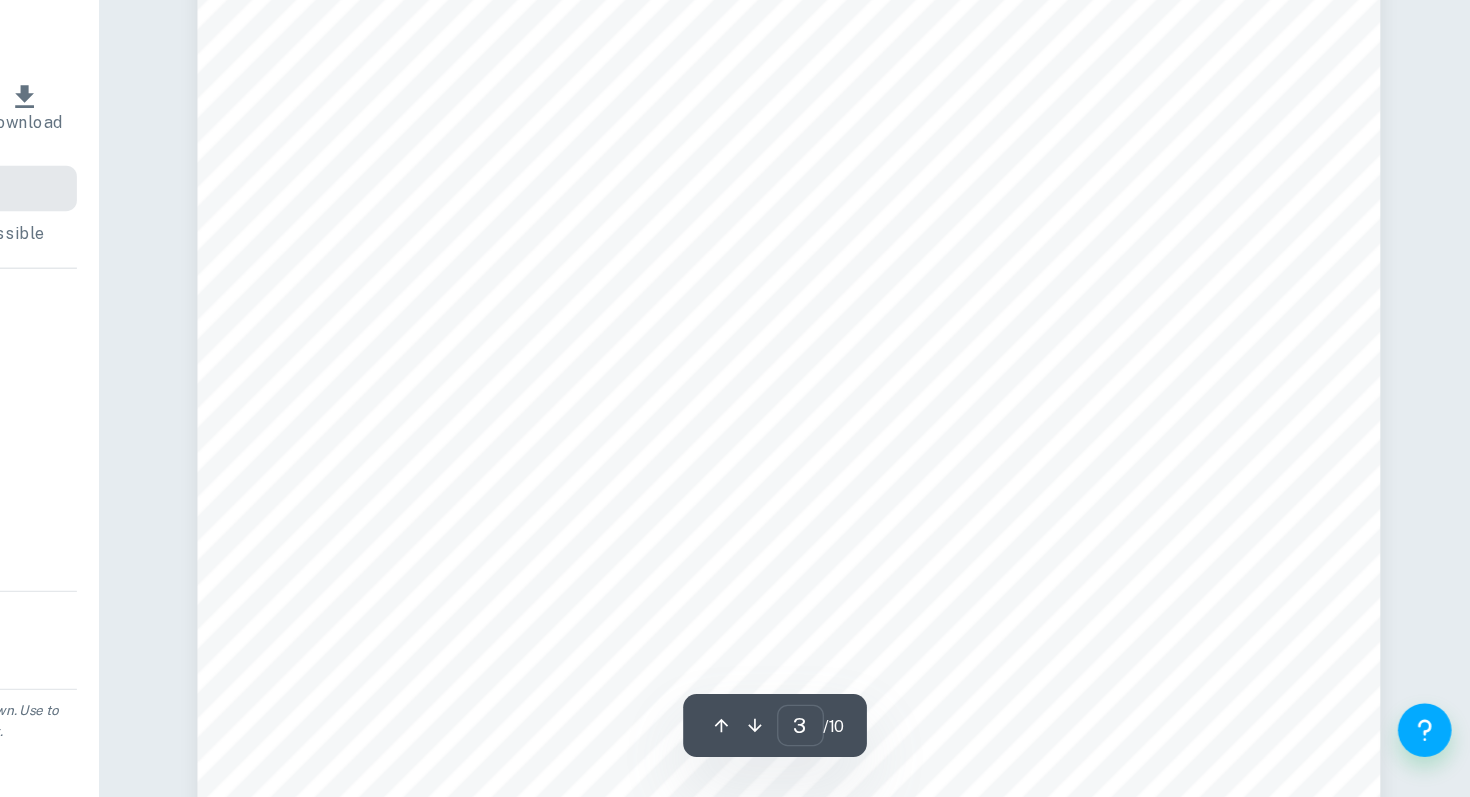 scroll, scrollTop: 2749, scrollLeft: 0, axis: vertical 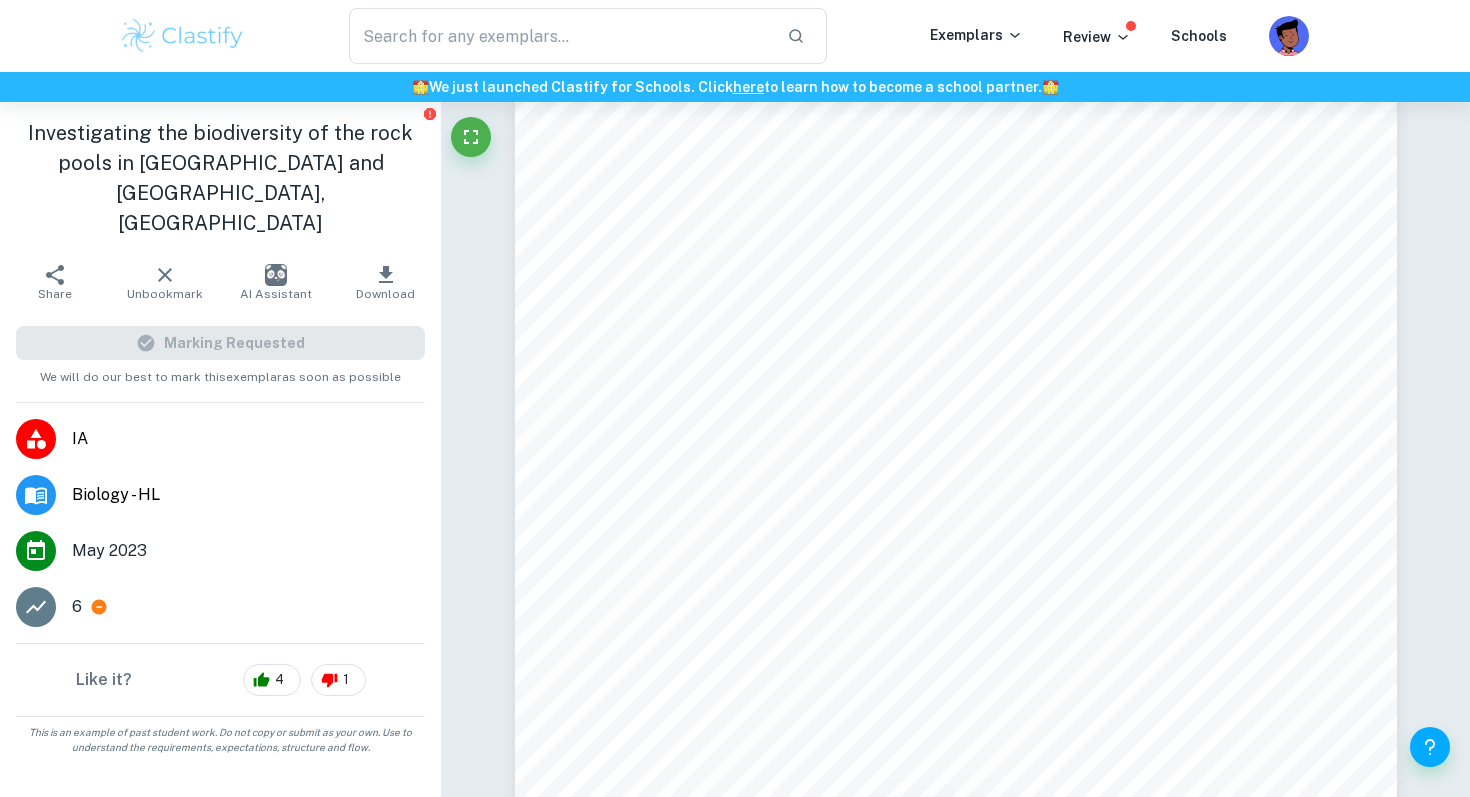 click at bounding box center (182, 36) 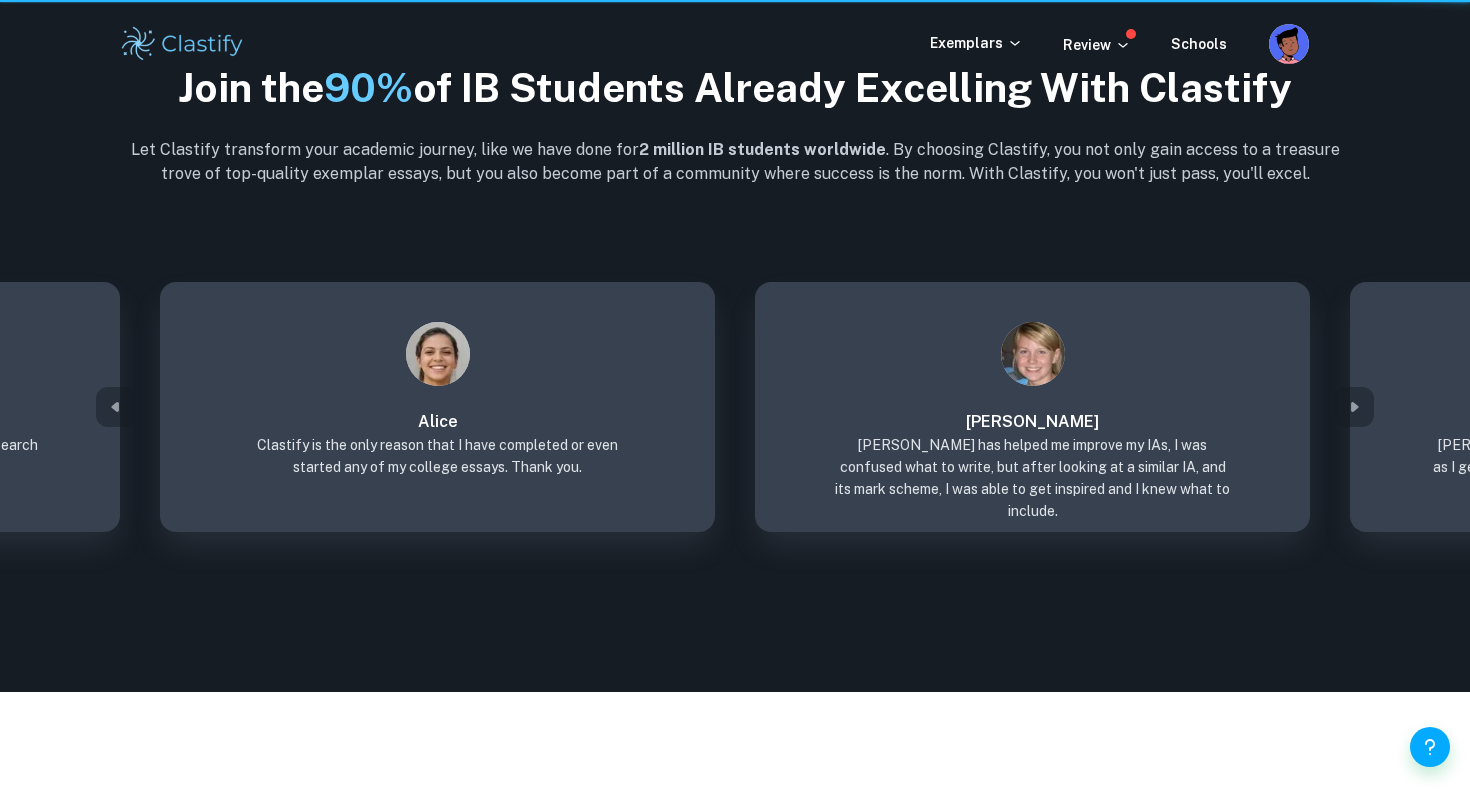scroll, scrollTop: 0, scrollLeft: 0, axis: both 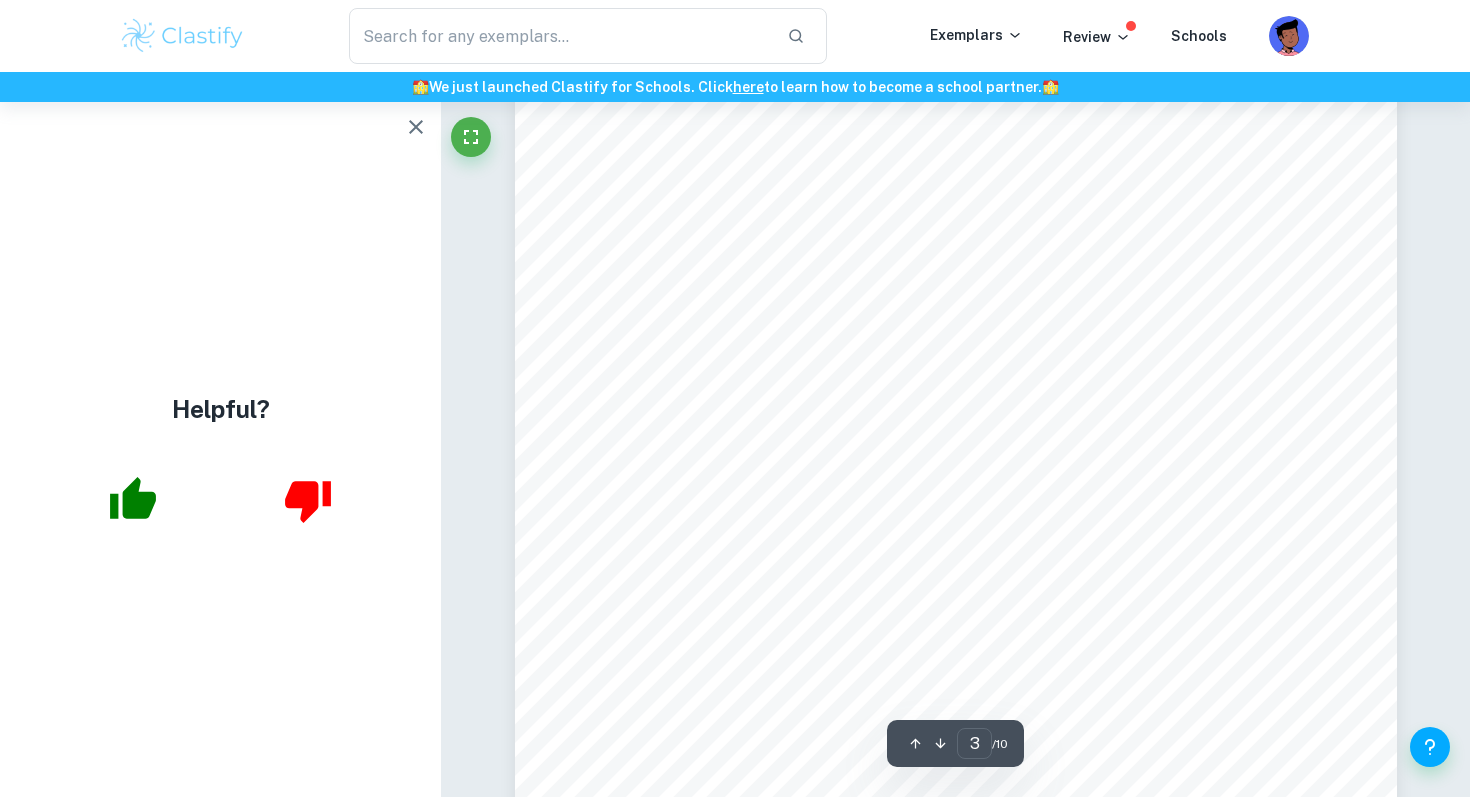click on "from randomly sampled sites from each coast)" at bounding box center (825, 803) 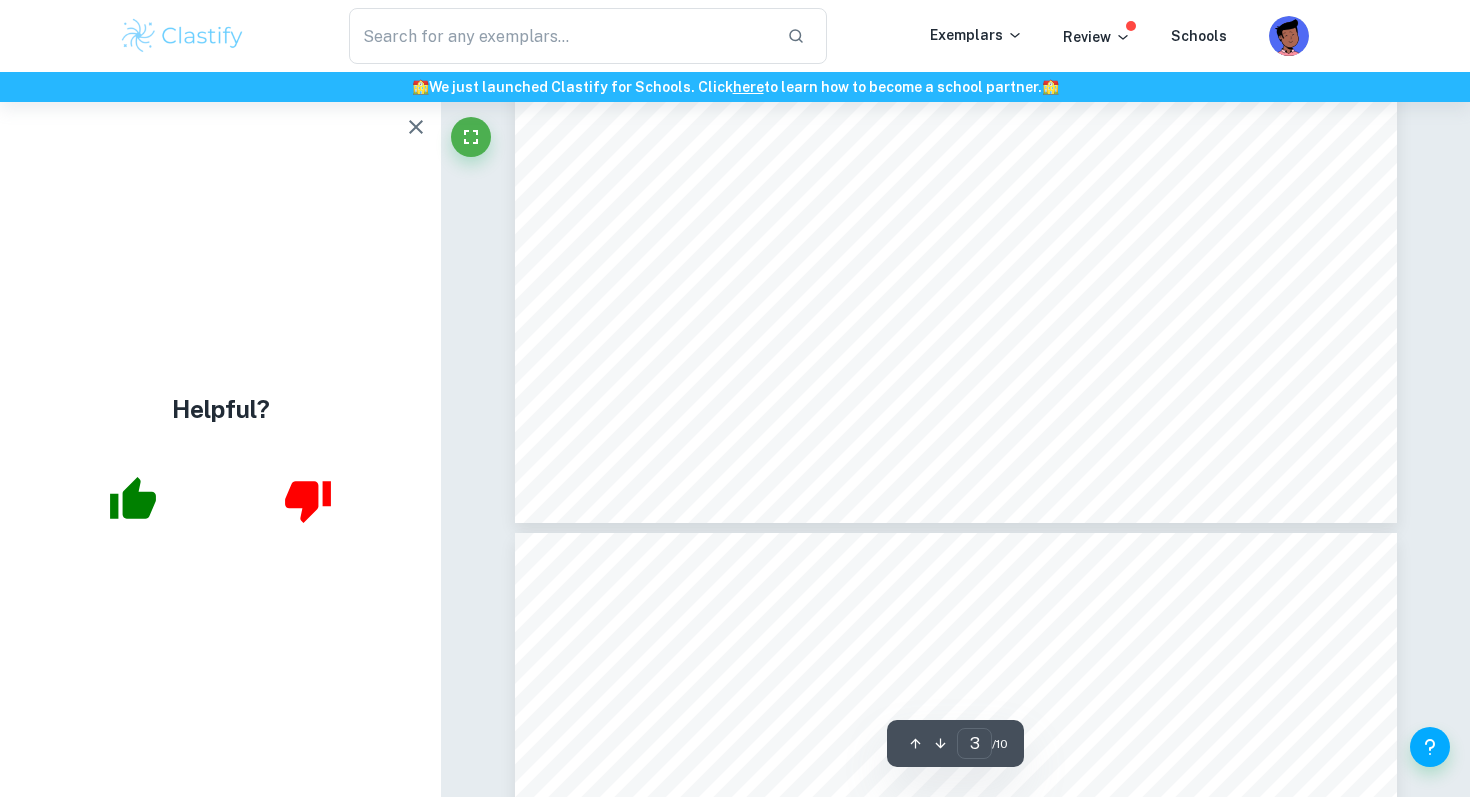 type on "4" 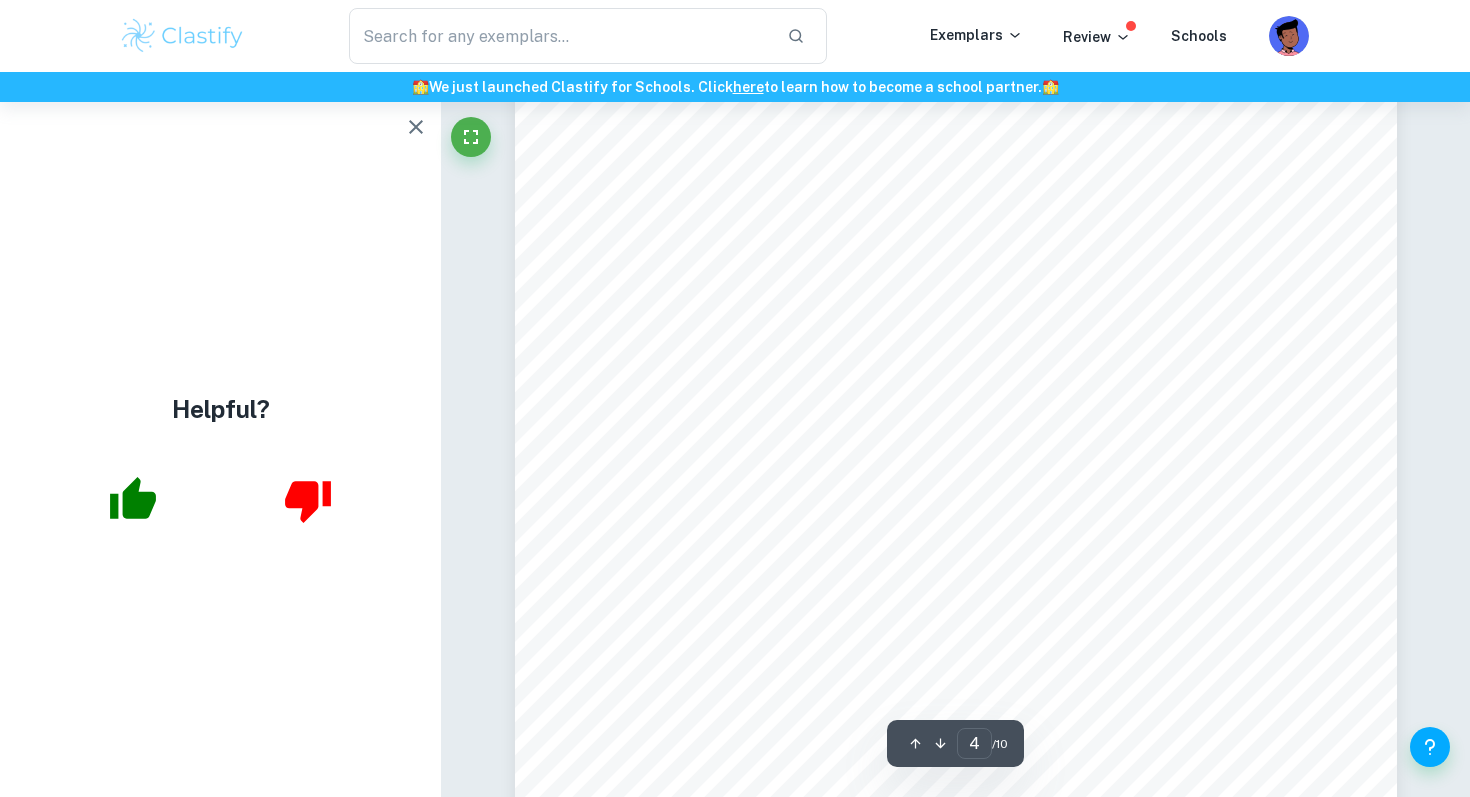 scroll, scrollTop: 4272, scrollLeft: 0, axis: vertical 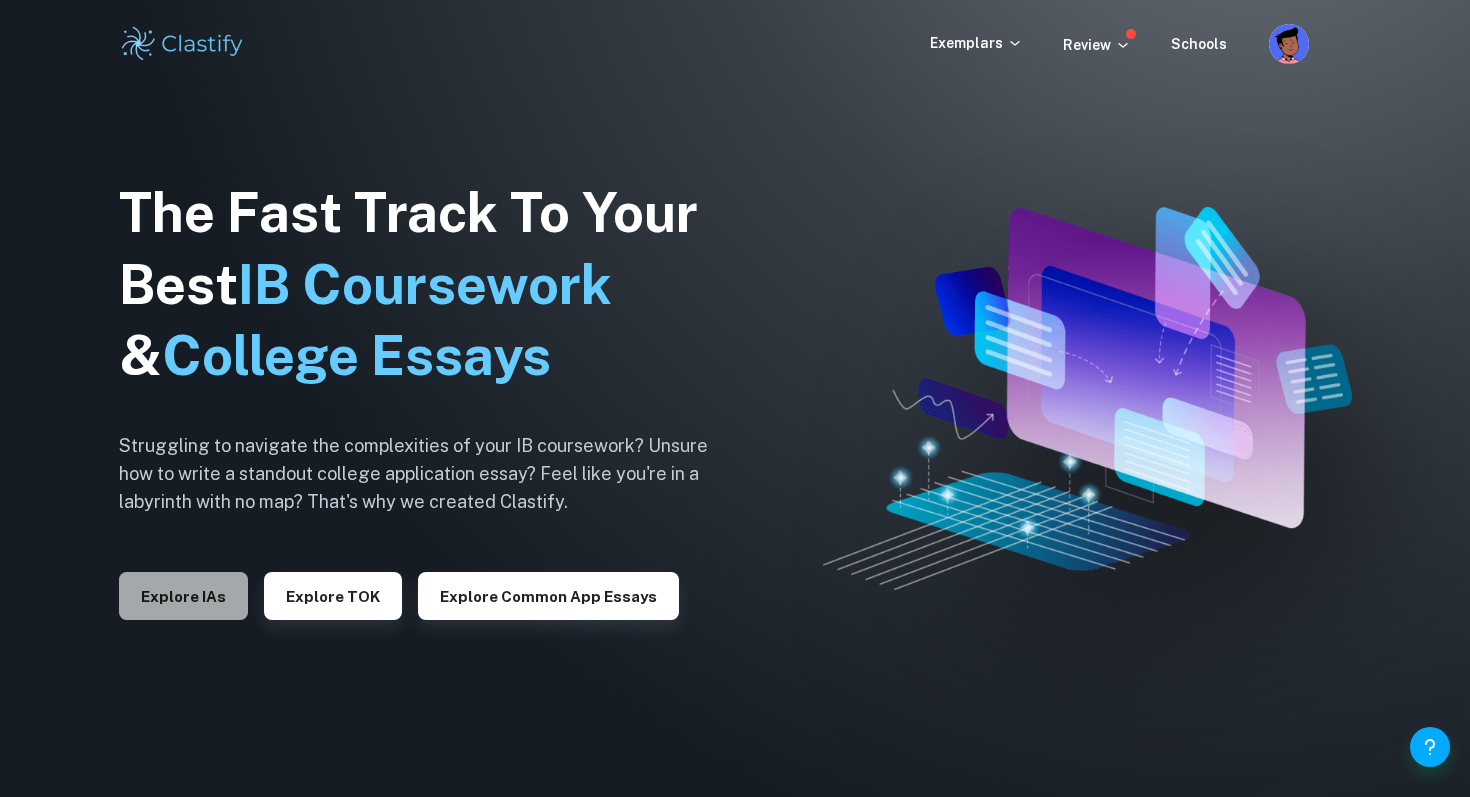 click on "Explore IAs" at bounding box center [183, 596] 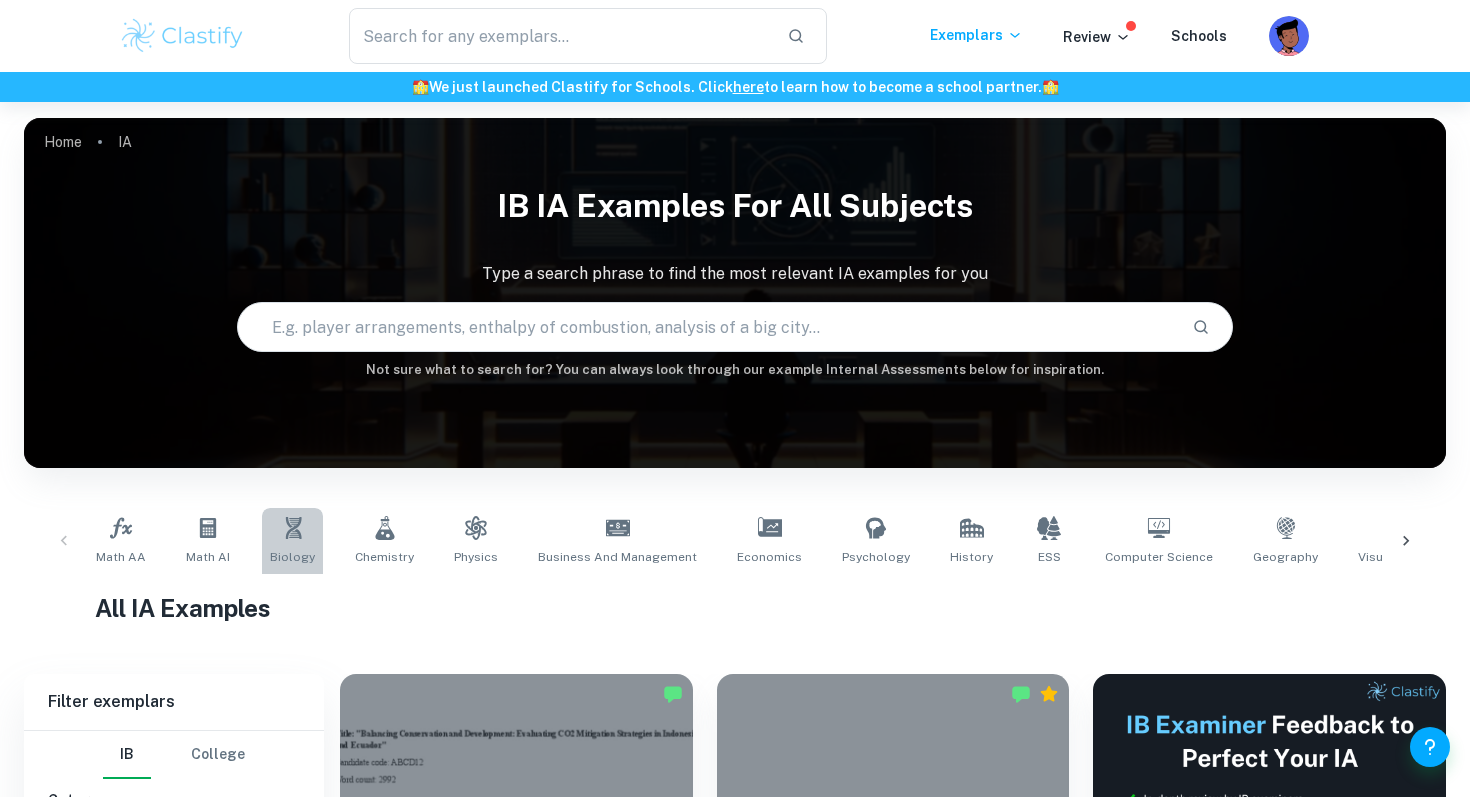 click on "Biology" at bounding box center [292, 557] 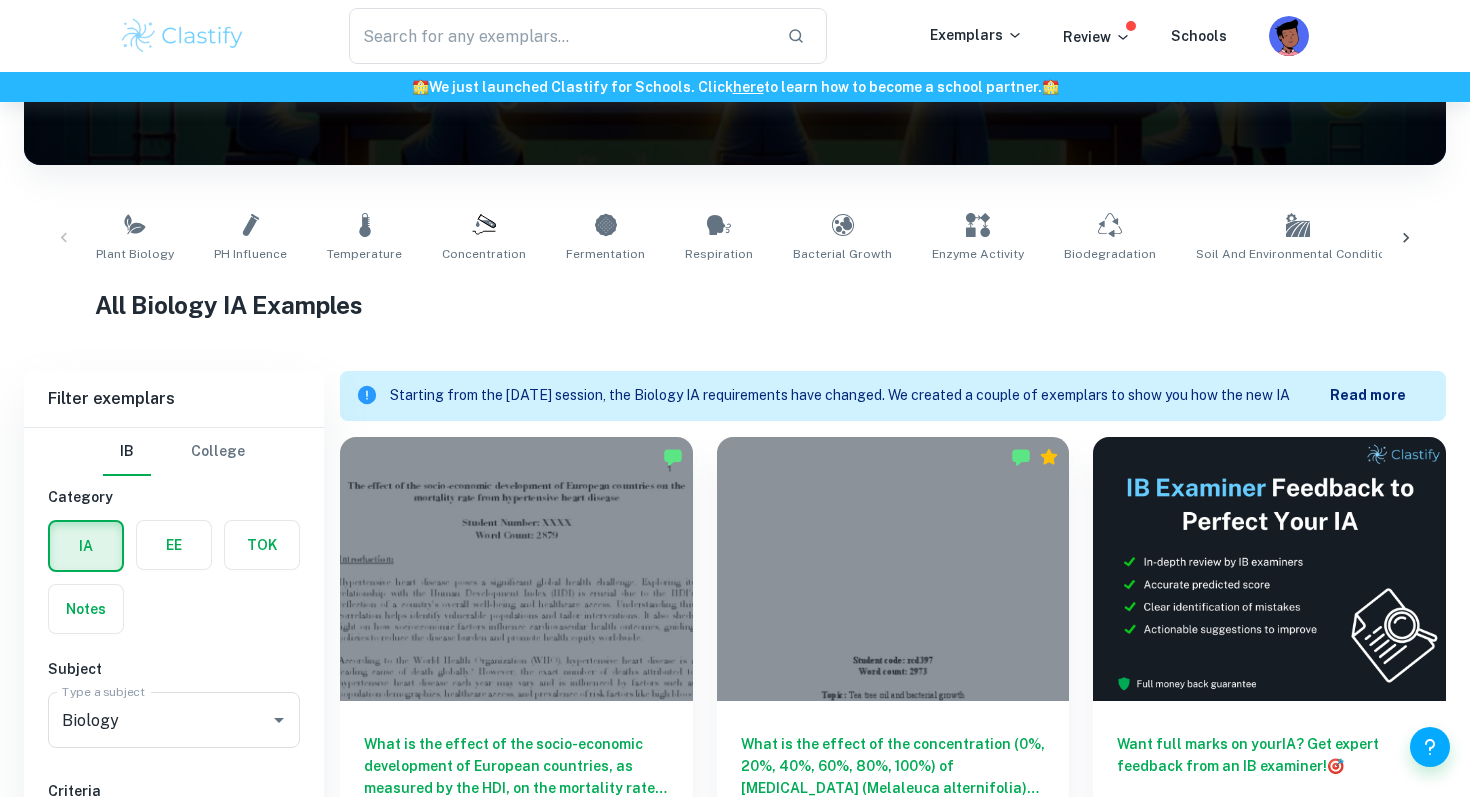 scroll, scrollTop: 604, scrollLeft: 0, axis: vertical 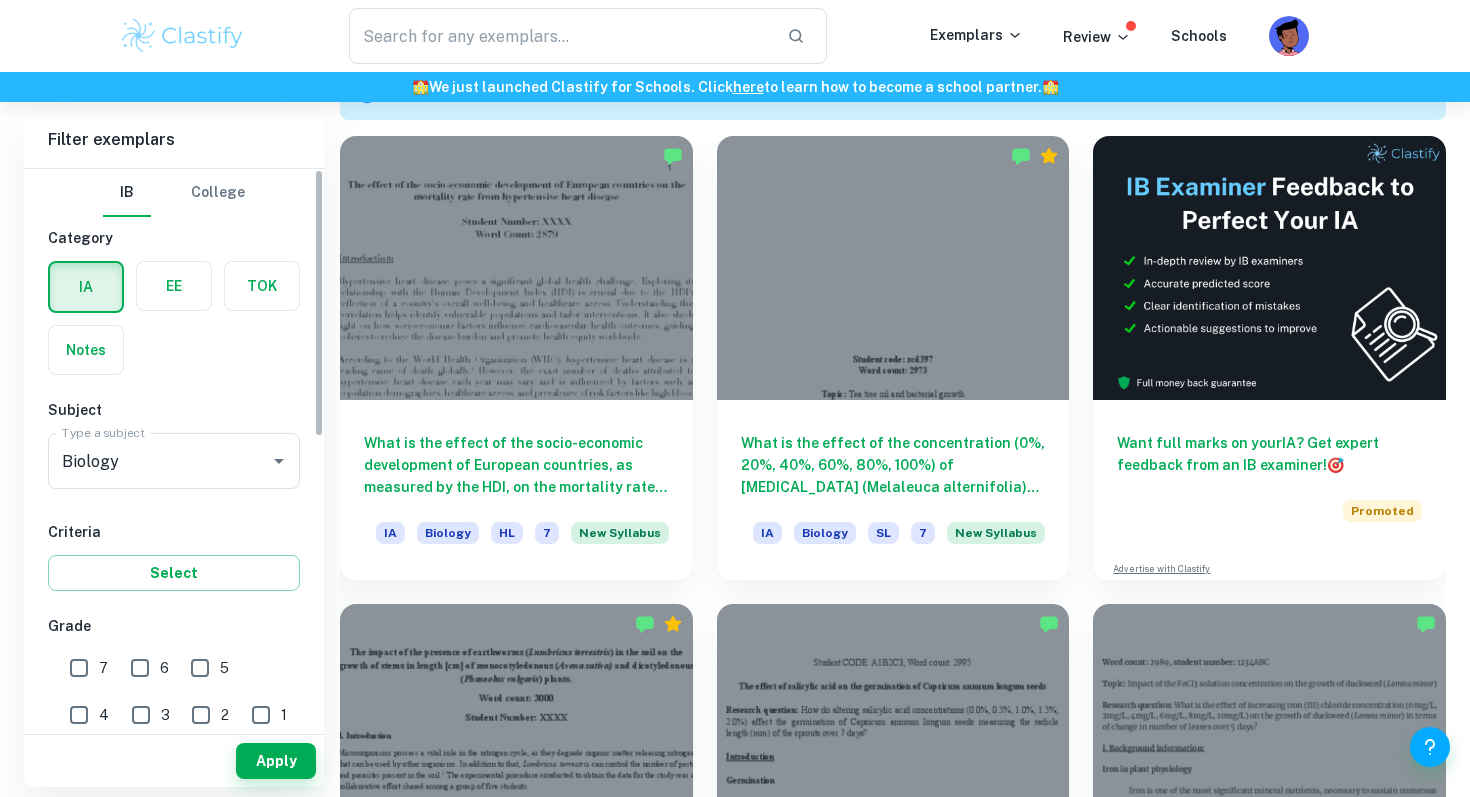 click on "7" at bounding box center (79, 668) 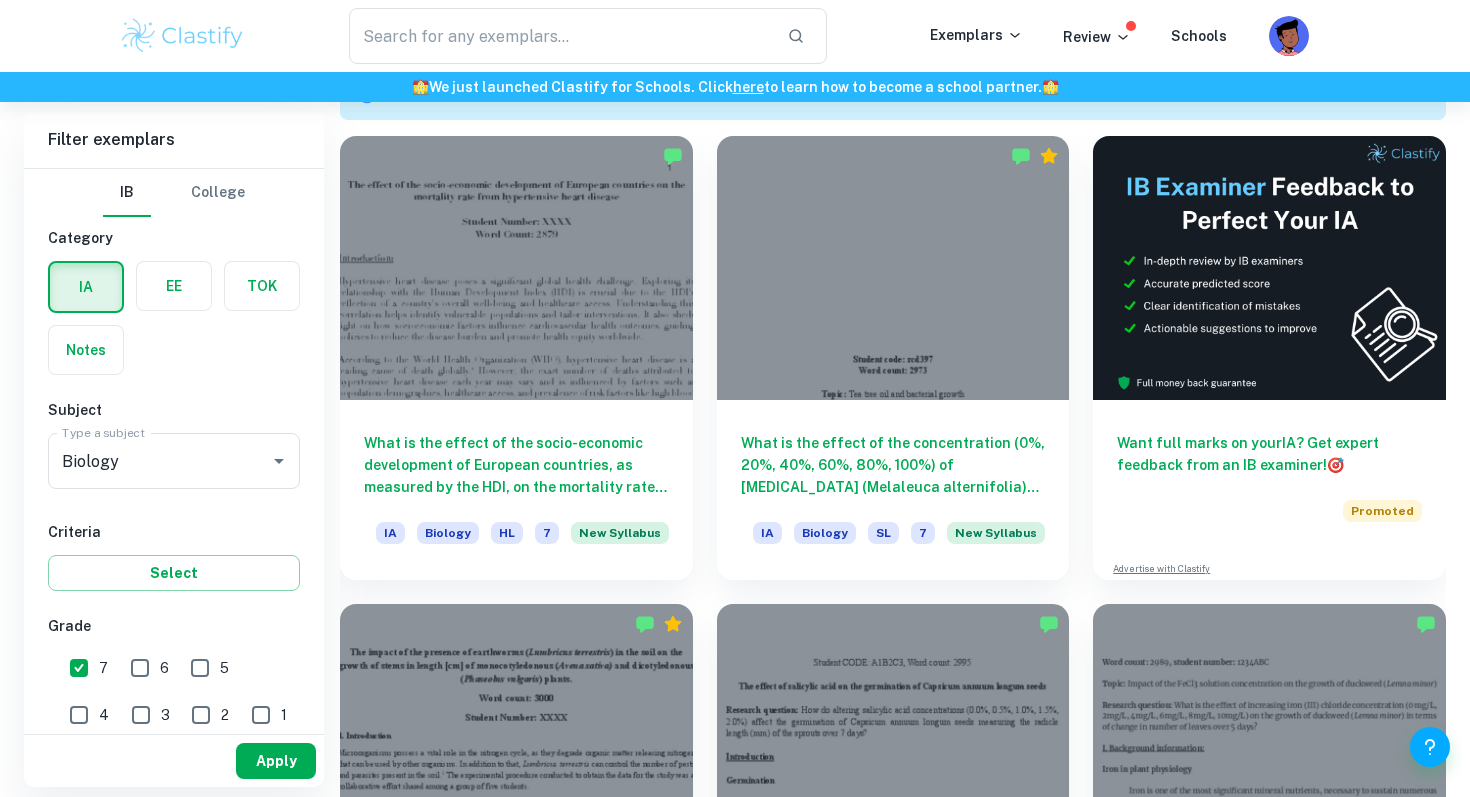 click on "Apply" at bounding box center [276, 761] 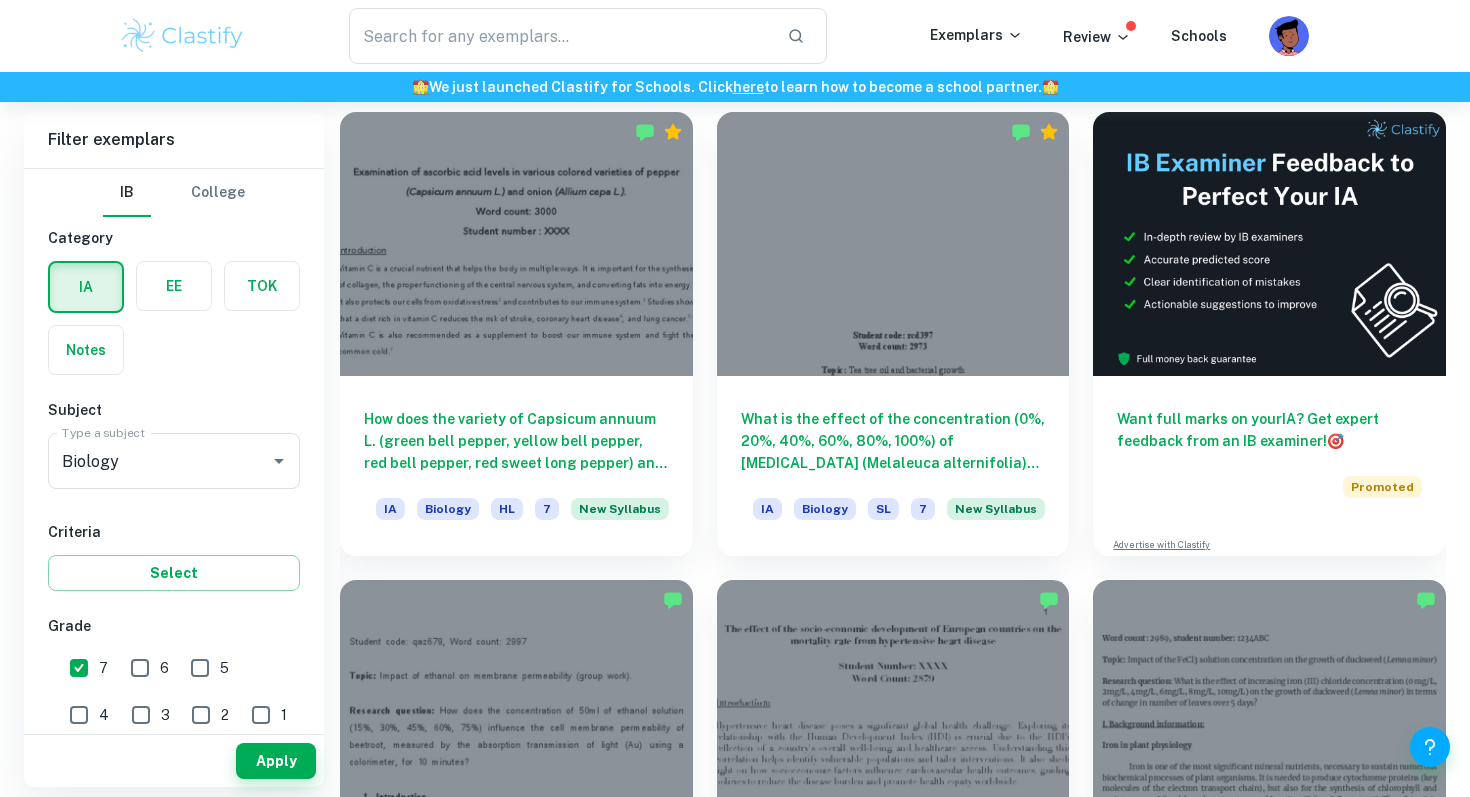 scroll, scrollTop: 632, scrollLeft: 0, axis: vertical 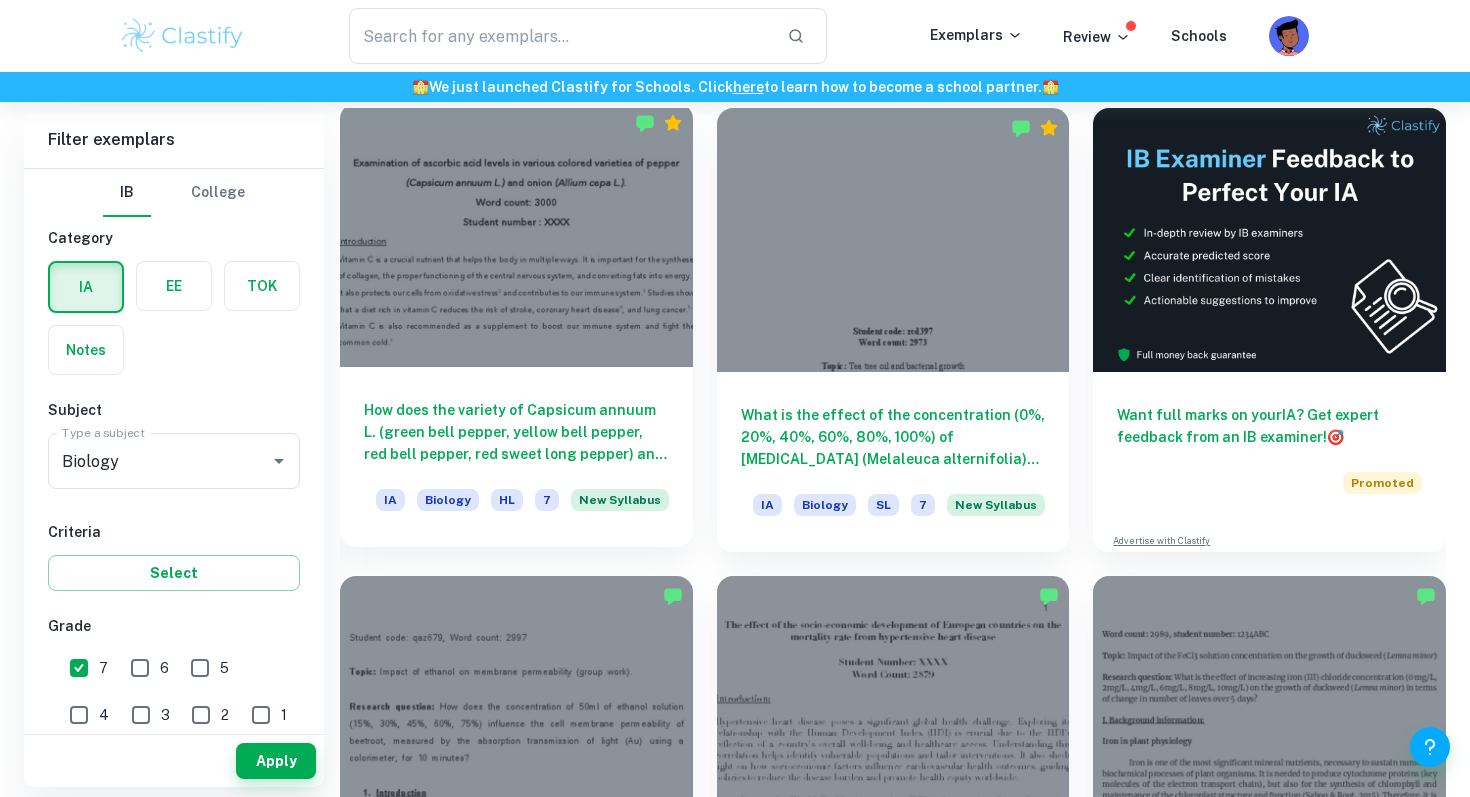 click on "How does the variety of Capsicum annuum L. (green bell pepper, yellow bell pepper, red bell pepper, red sweet long pepper) and Allium cepa L. (yellow onion, red onion, white onion) influence their vitamin C content in mg/100g, as measured by vegetable juice volume needed to titrate 2 ml of 0.1% DCPIP solution?" at bounding box center (516, 432) 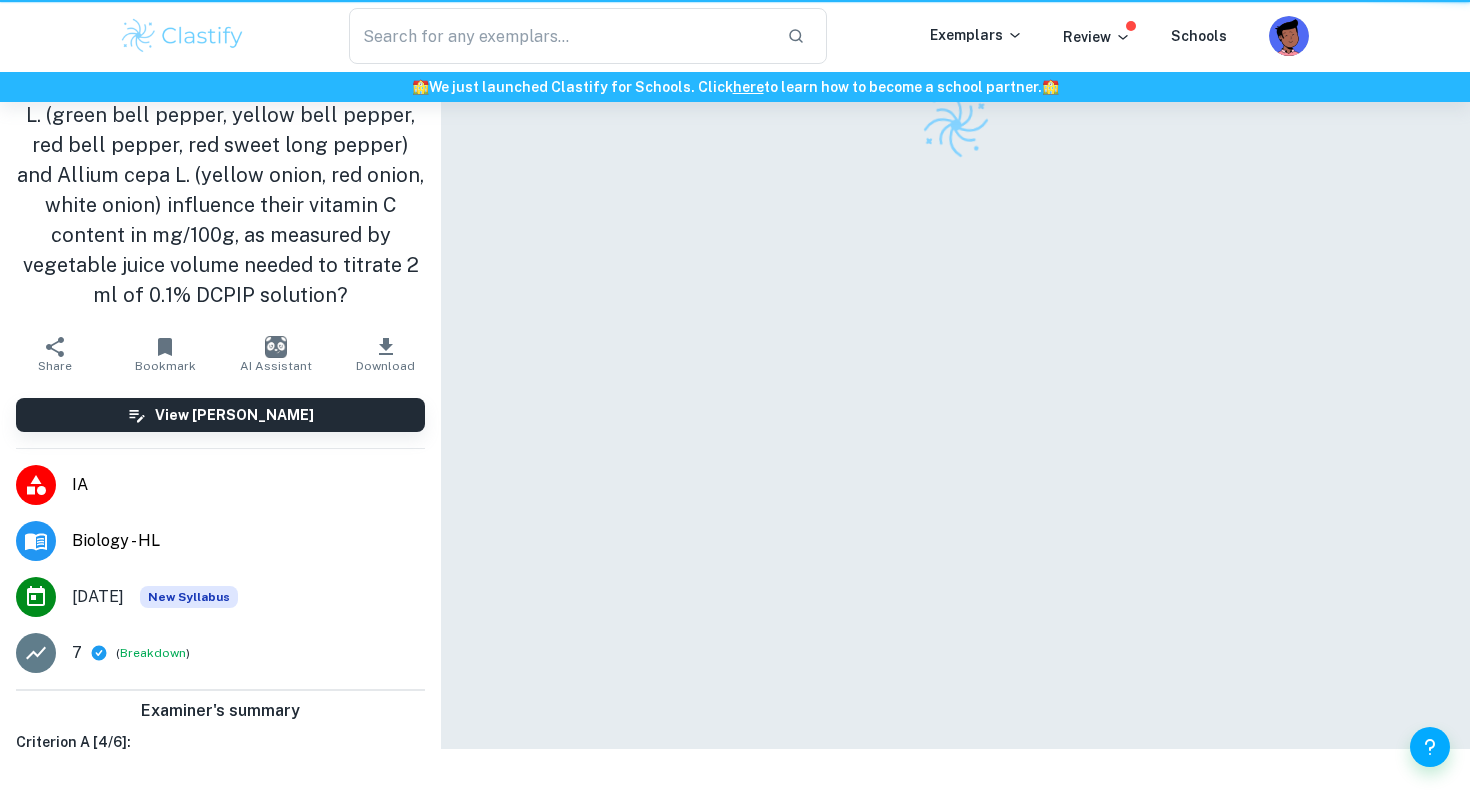 scroll, scrollTop: 0, scrollLeft: 0, axis: both 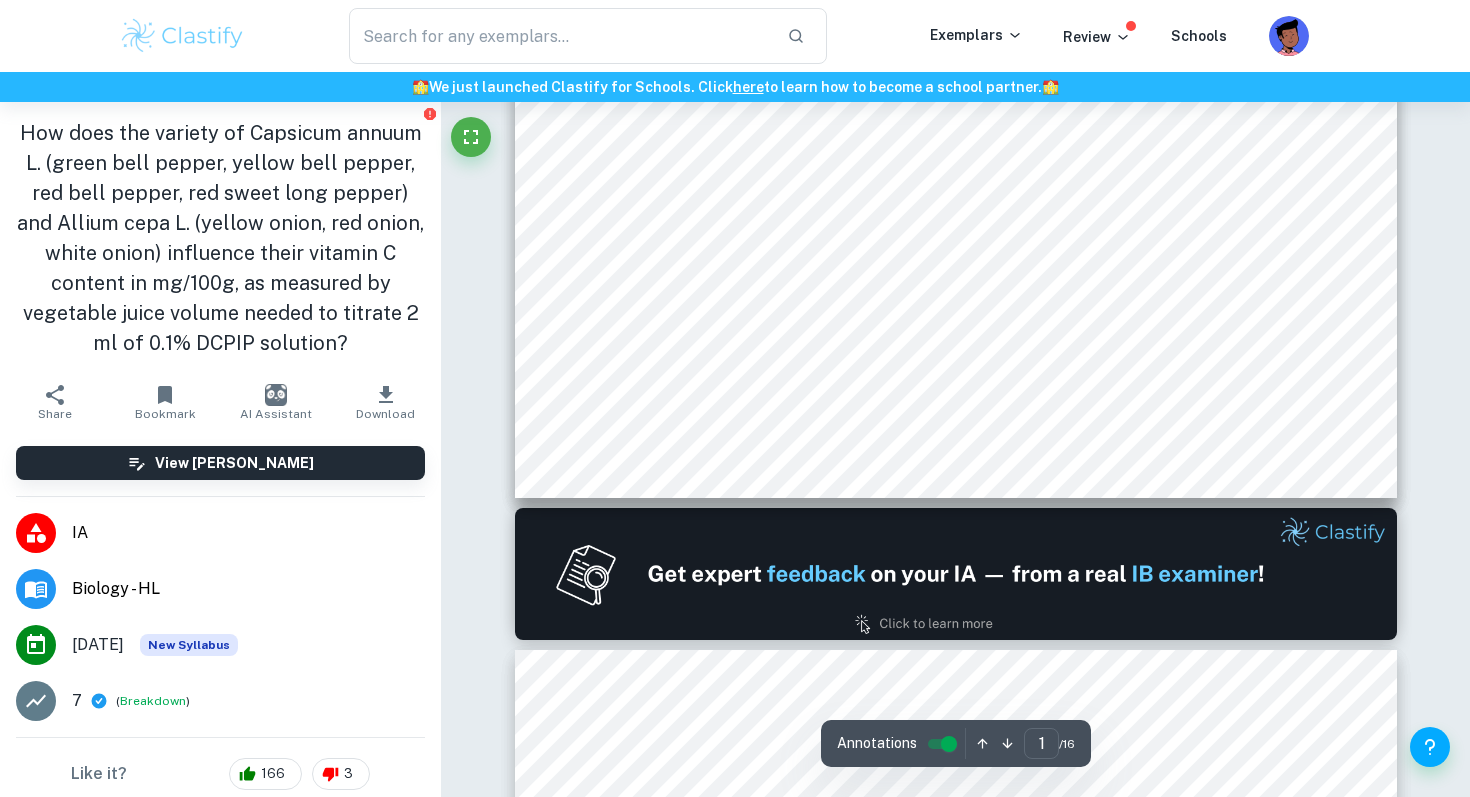 type on "2" 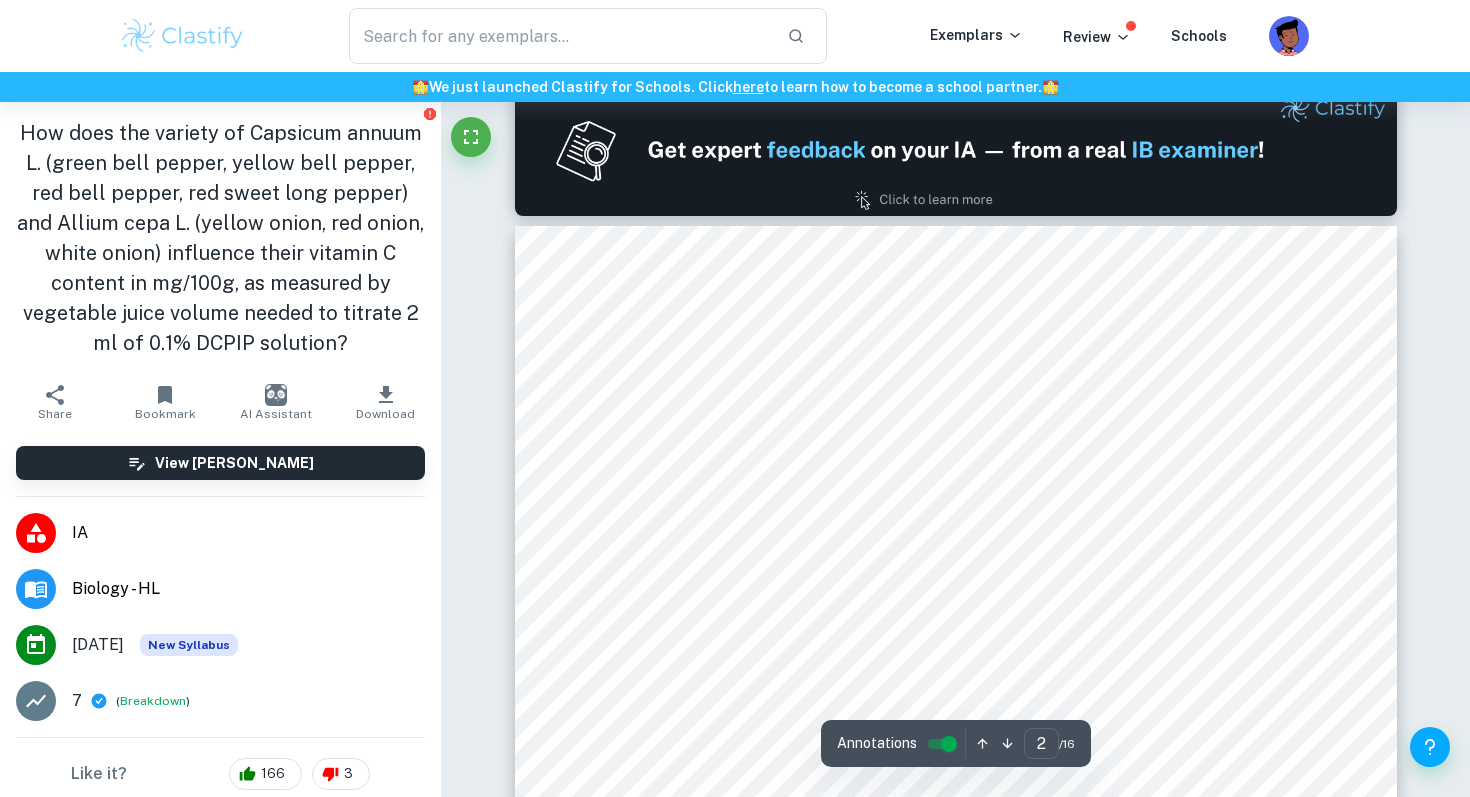 scroll, scrollTop: 1750, scrollLeft: 0, axis: vertical 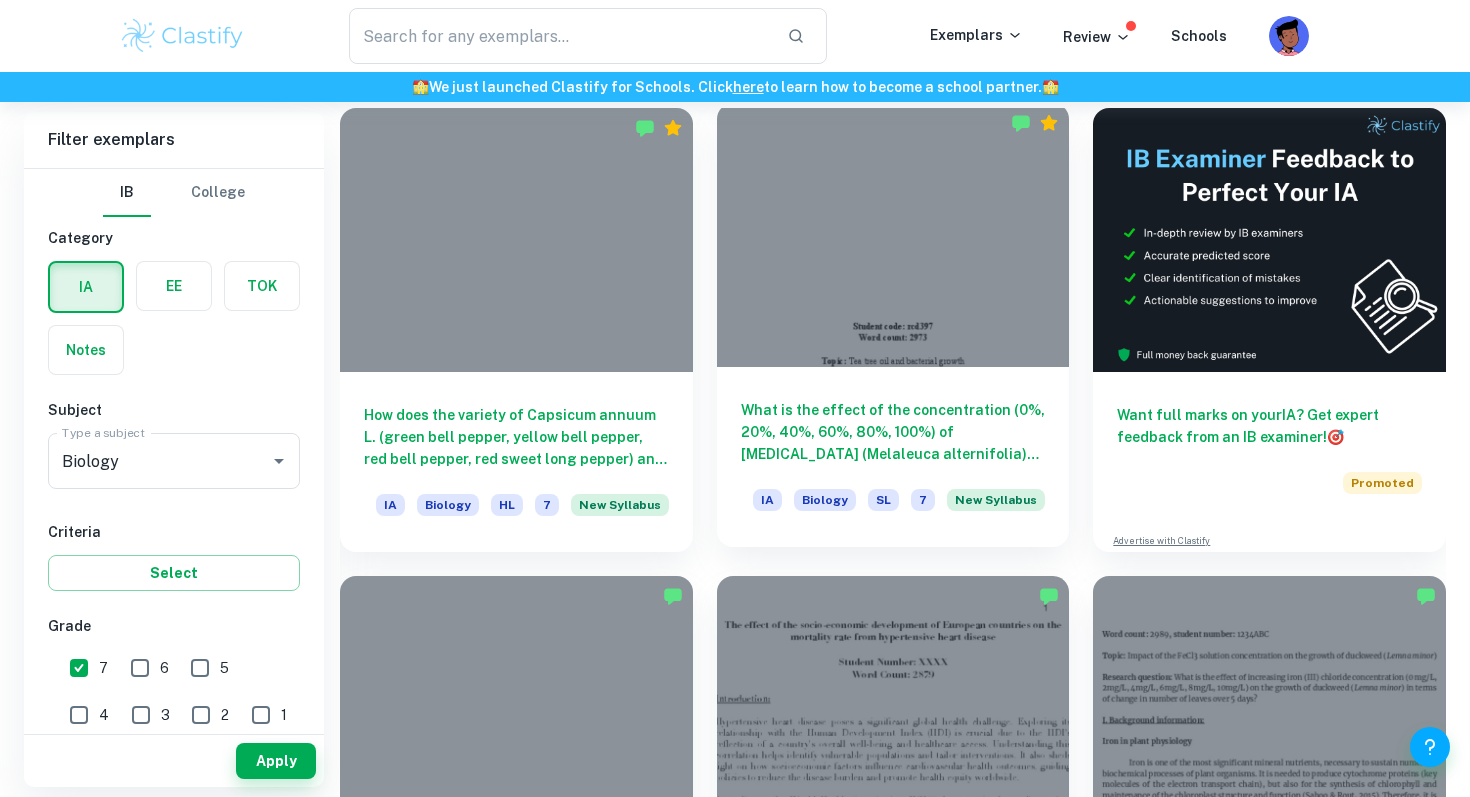 click on "What is the effect of the concentration (0%, 20%, 40%, 60%, 80%, 100%) of [MEDICAL_DATA] (Melaleuca alternifolia) oil on the growth of bacteria (non-pathogenic DH5- Alpha Escherichia coli) measured in the diameter of the inhibition zone around the paper disc?" at bounding box center (893, 432) 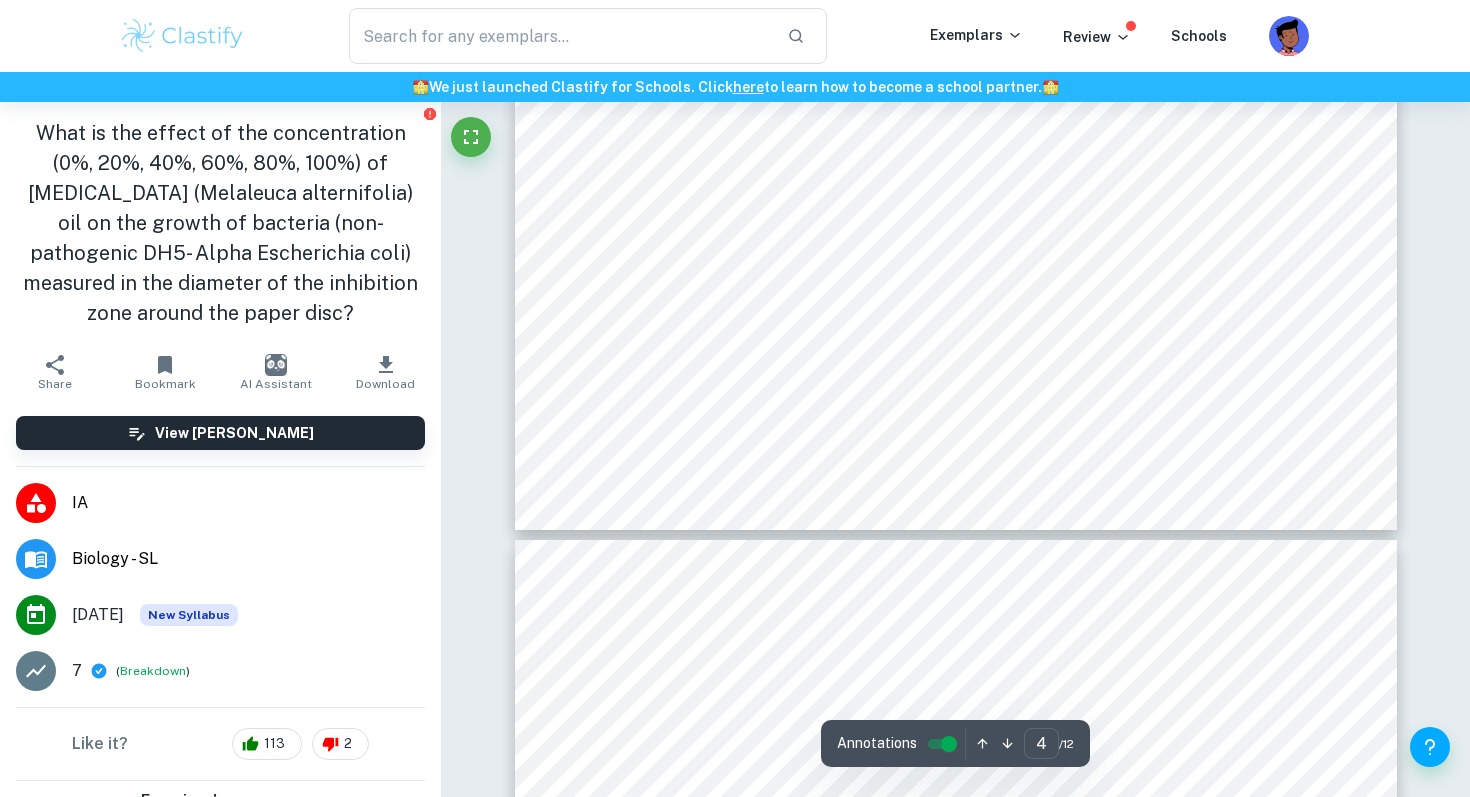 scroll, scrollTop: 5457, scrollLeft: 0, axis: vertical 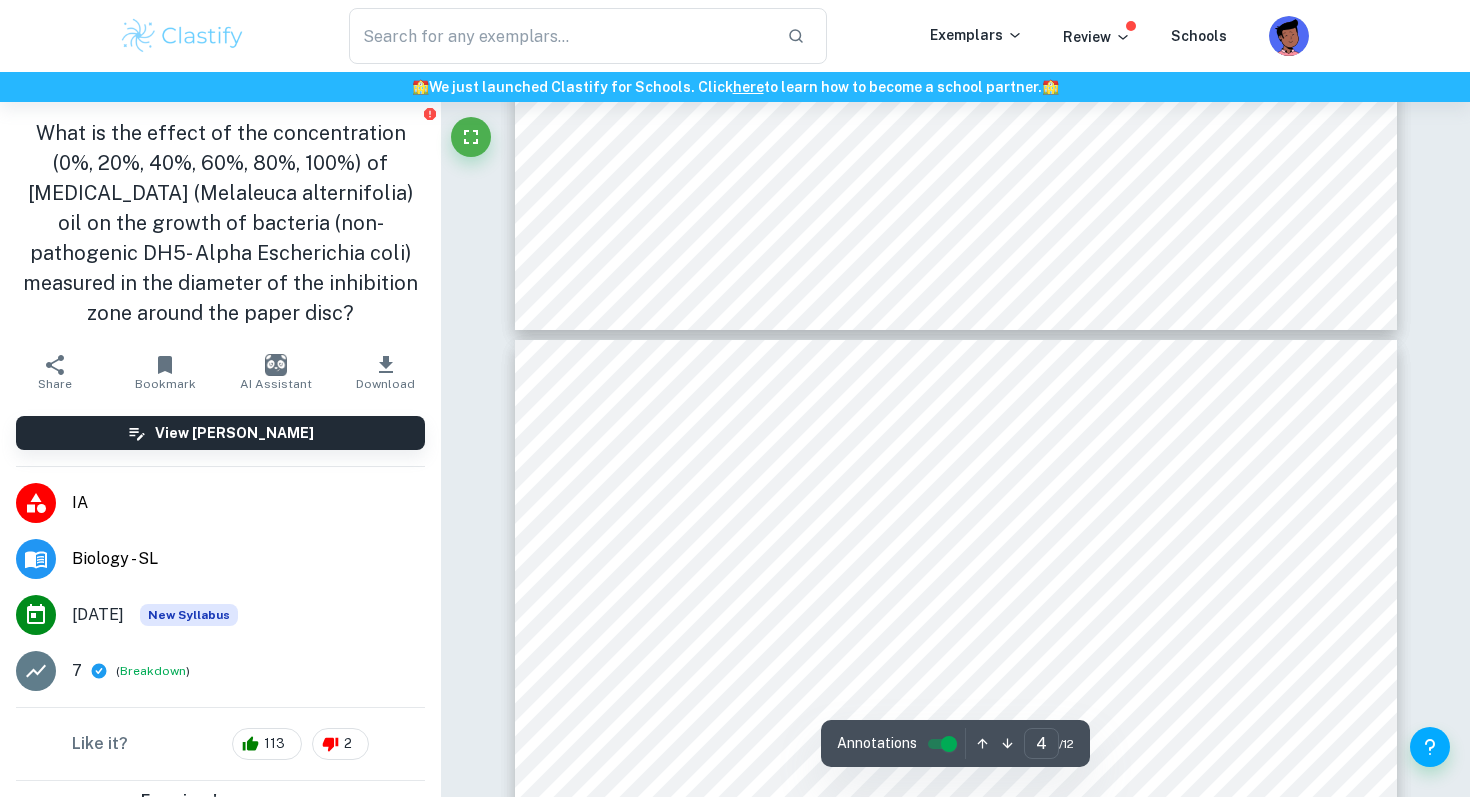 type on "5" 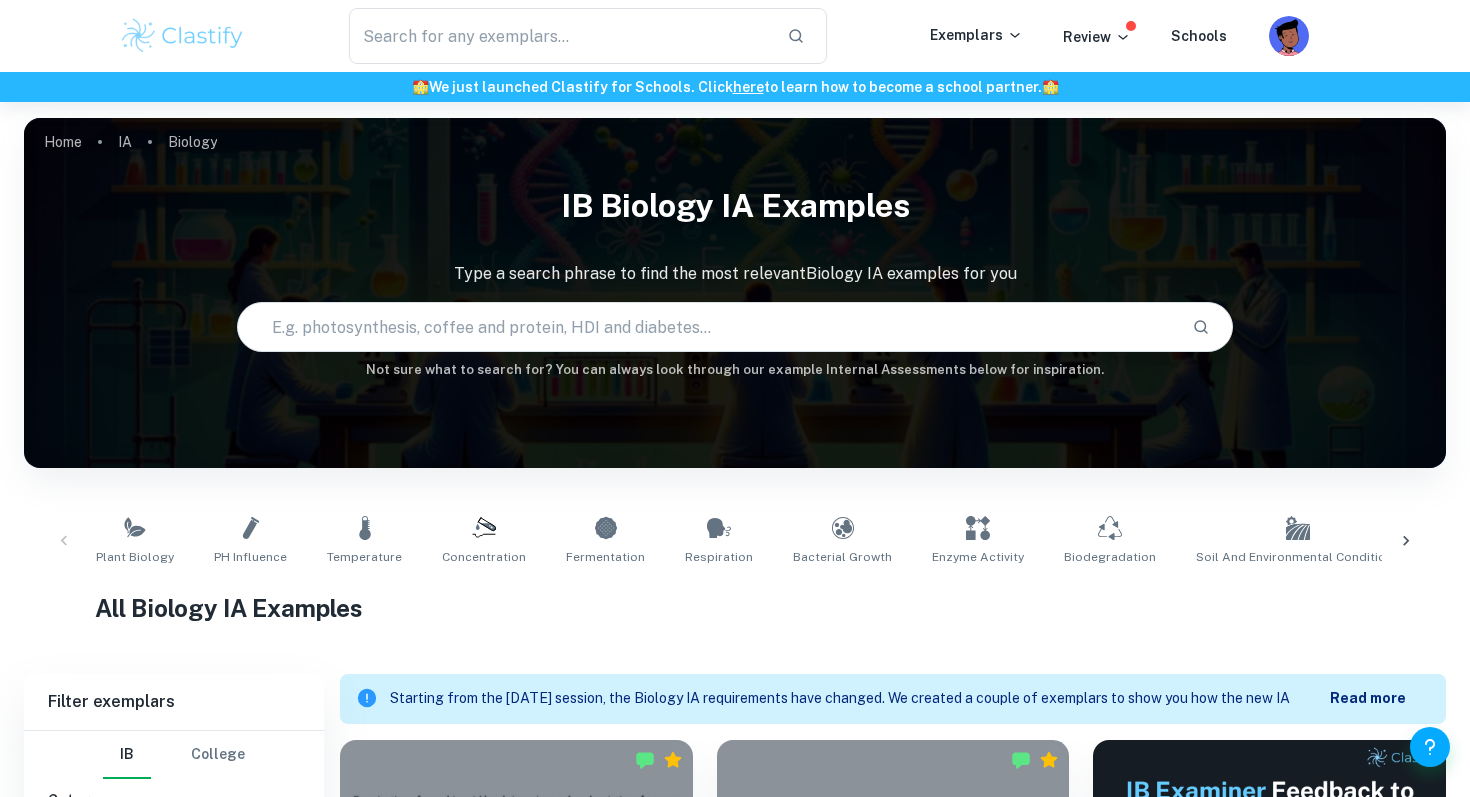 scroll, scrollTop: 347, scrollLeft: 0, axis: vertical 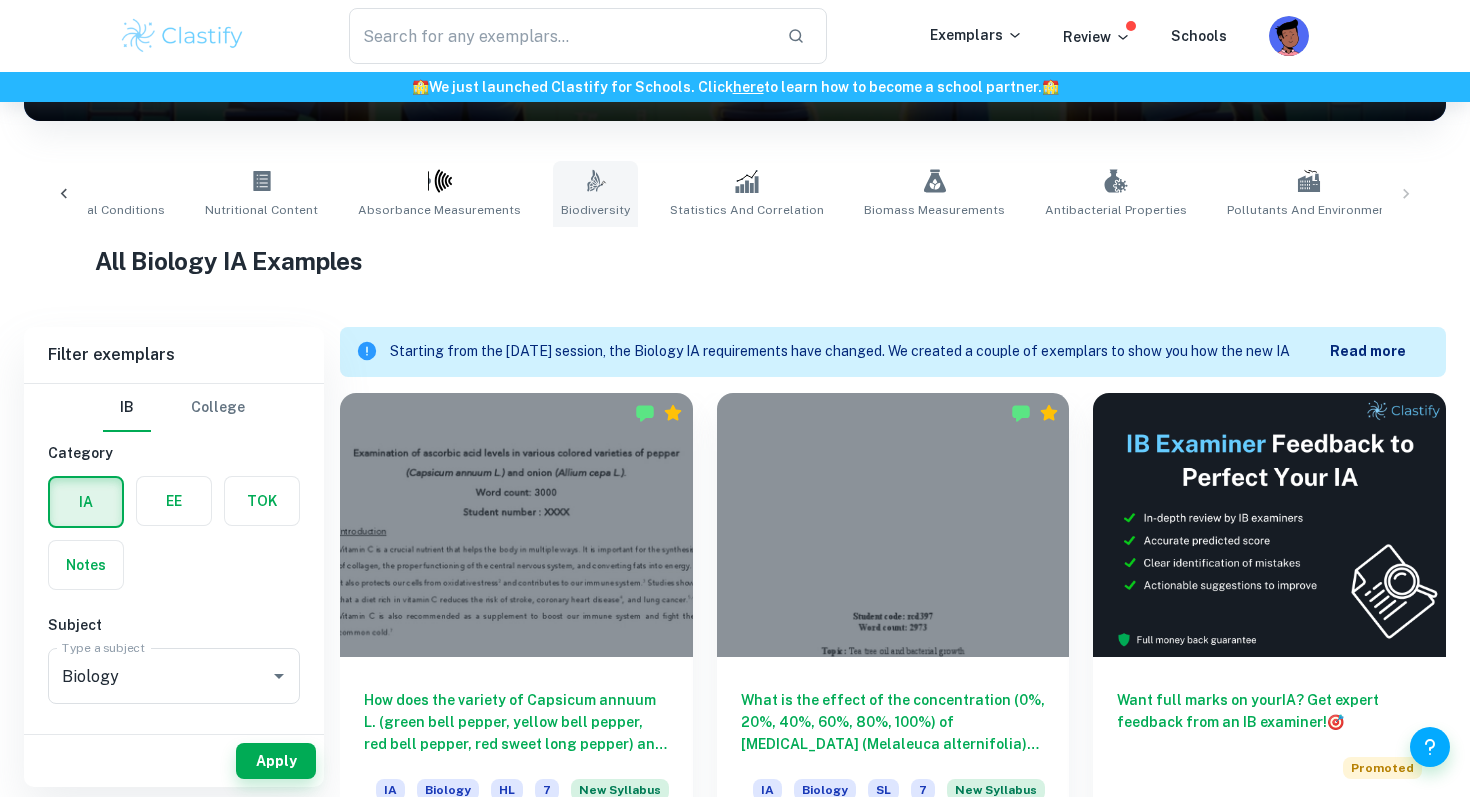click on ".biodiversity_svg__aa6b3b50-48e0-424a-ba62-957e11230d50{fill:none;stroke:#000;stroke-linecap:round;stroke-miterlimit:10} Biodiversity" at bounding box center (595, 194) 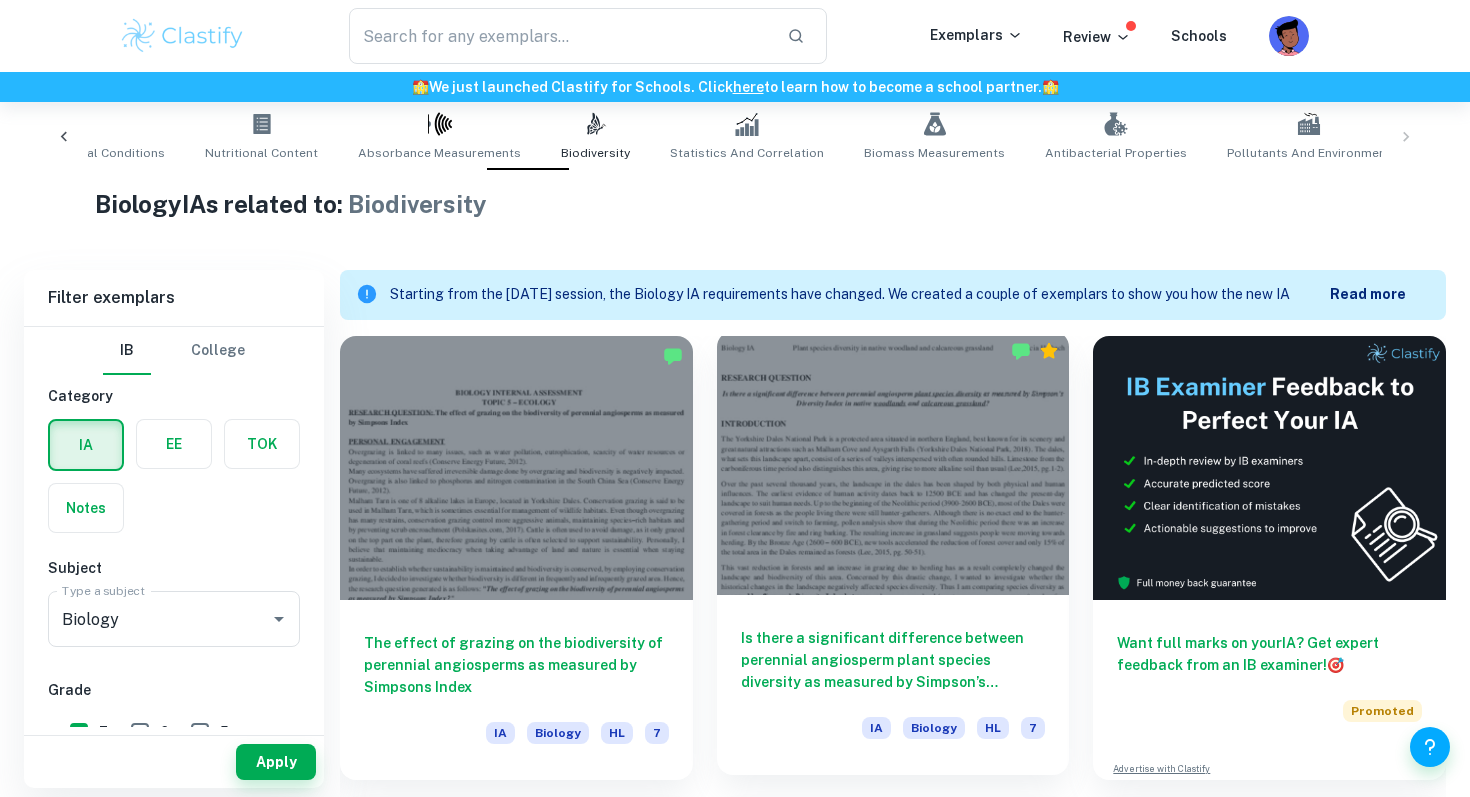 scroll, scrollTop: 768, scrollLeft: 0, axis: vertical 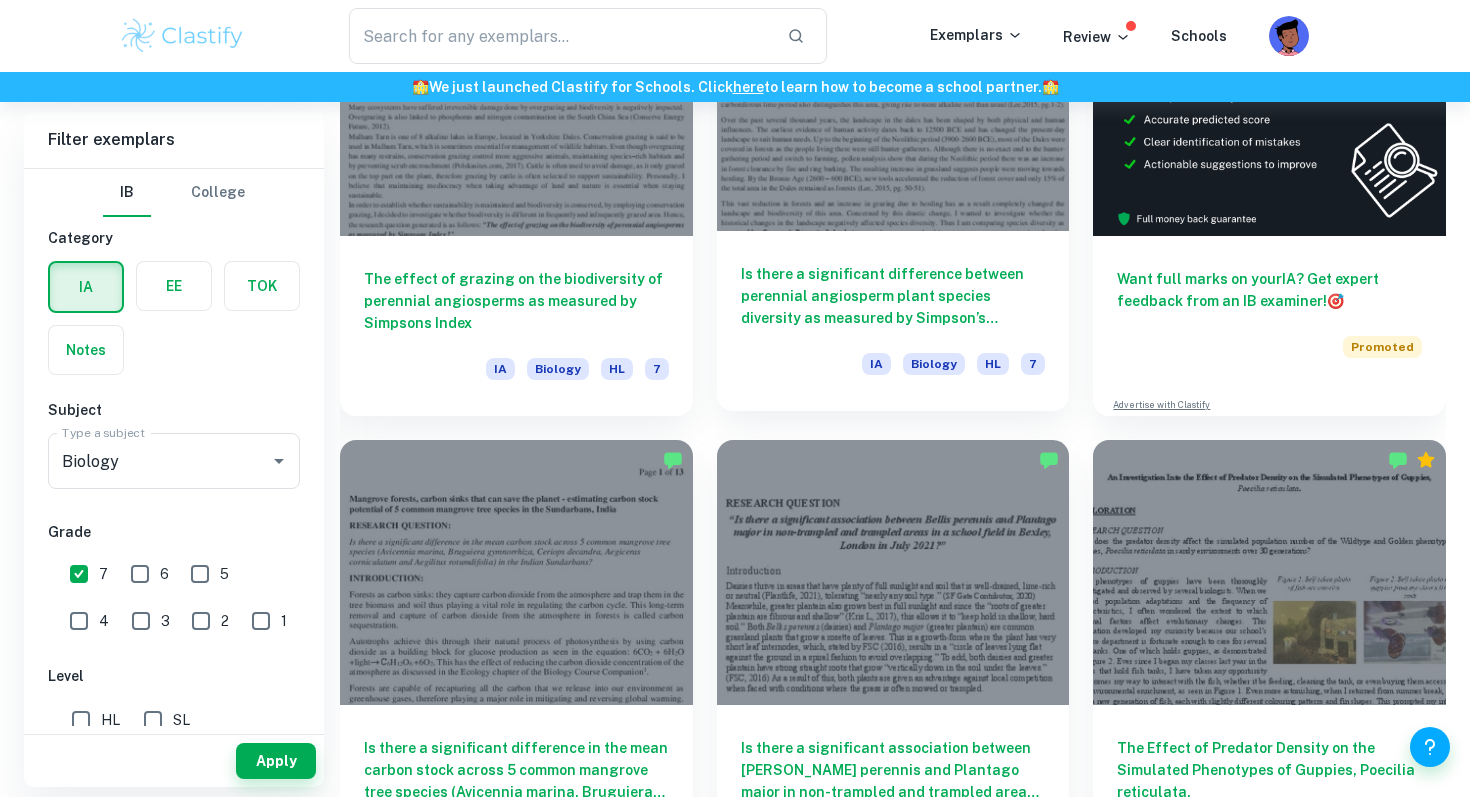 click on "Is there a significant difference between perennial angiosperm plant species diversity as measured by Simpson’s Diversity Index in native woodlands and calcareous grassland?" at bounding box center [893, 296] 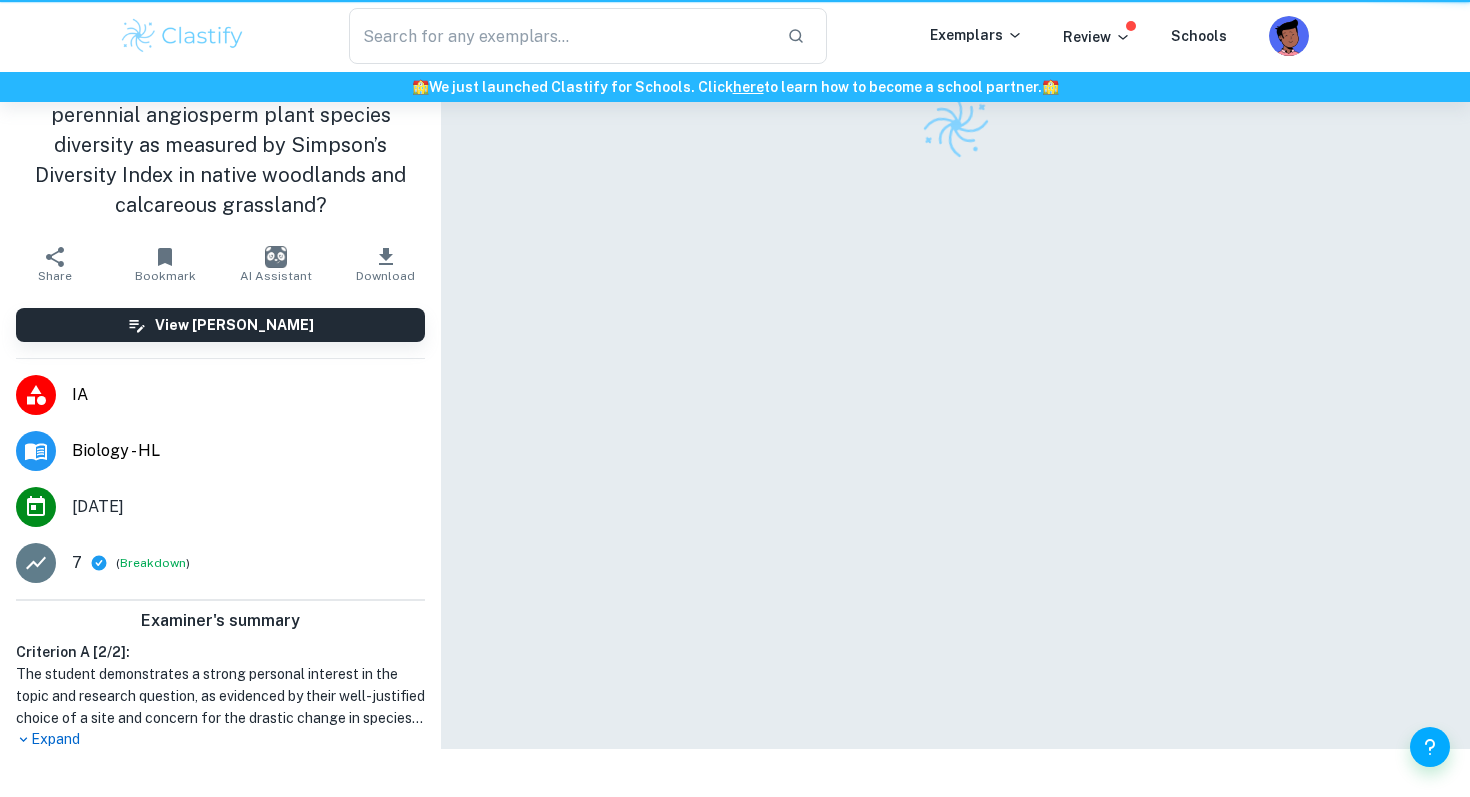 scroll, scrollTop: 0, scrollLeft: 0, axis: both 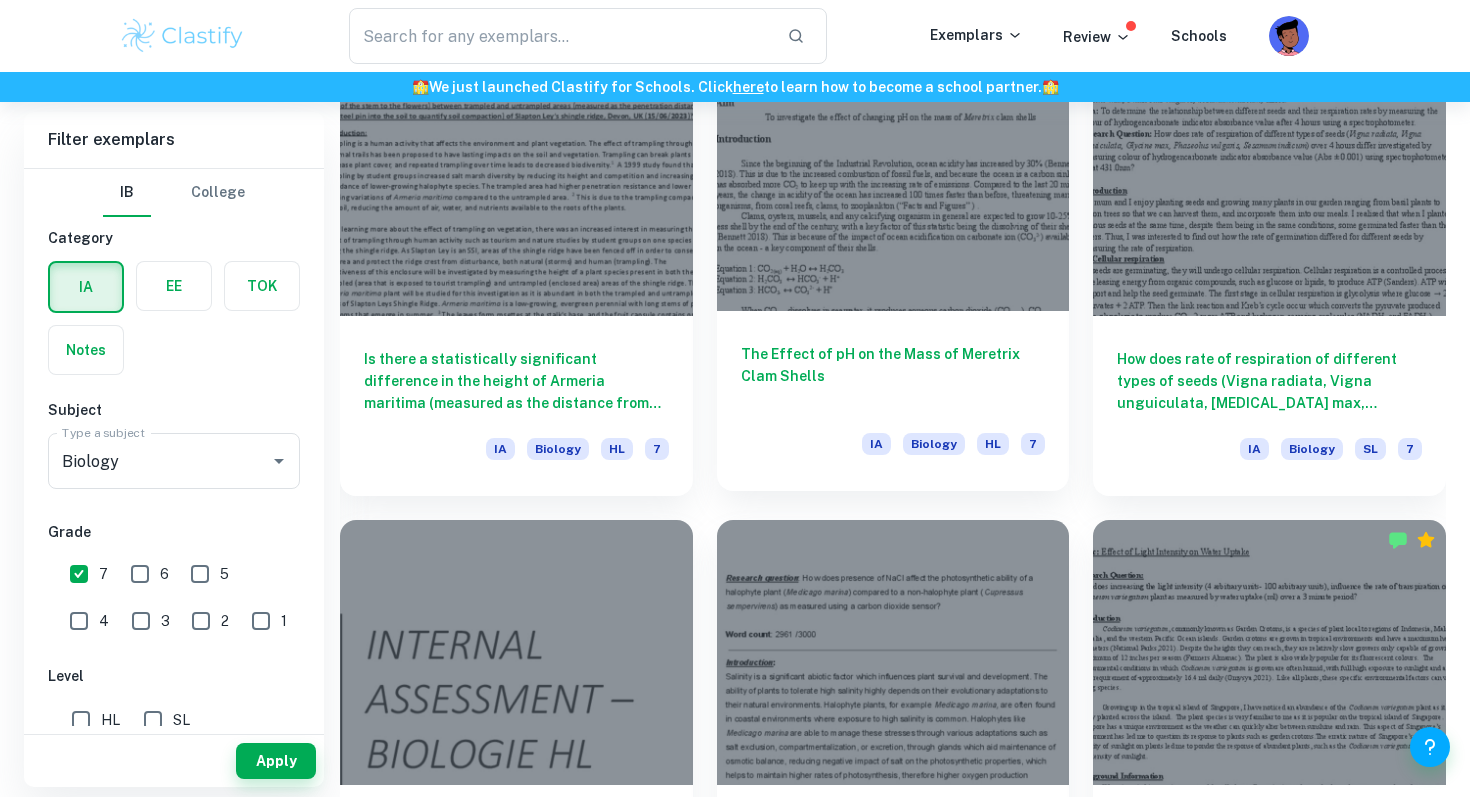 click on "The Effect of pH on the Mass of Meretrix Clam Shells IA Biology HL 7" at bounding box center (893, 401) 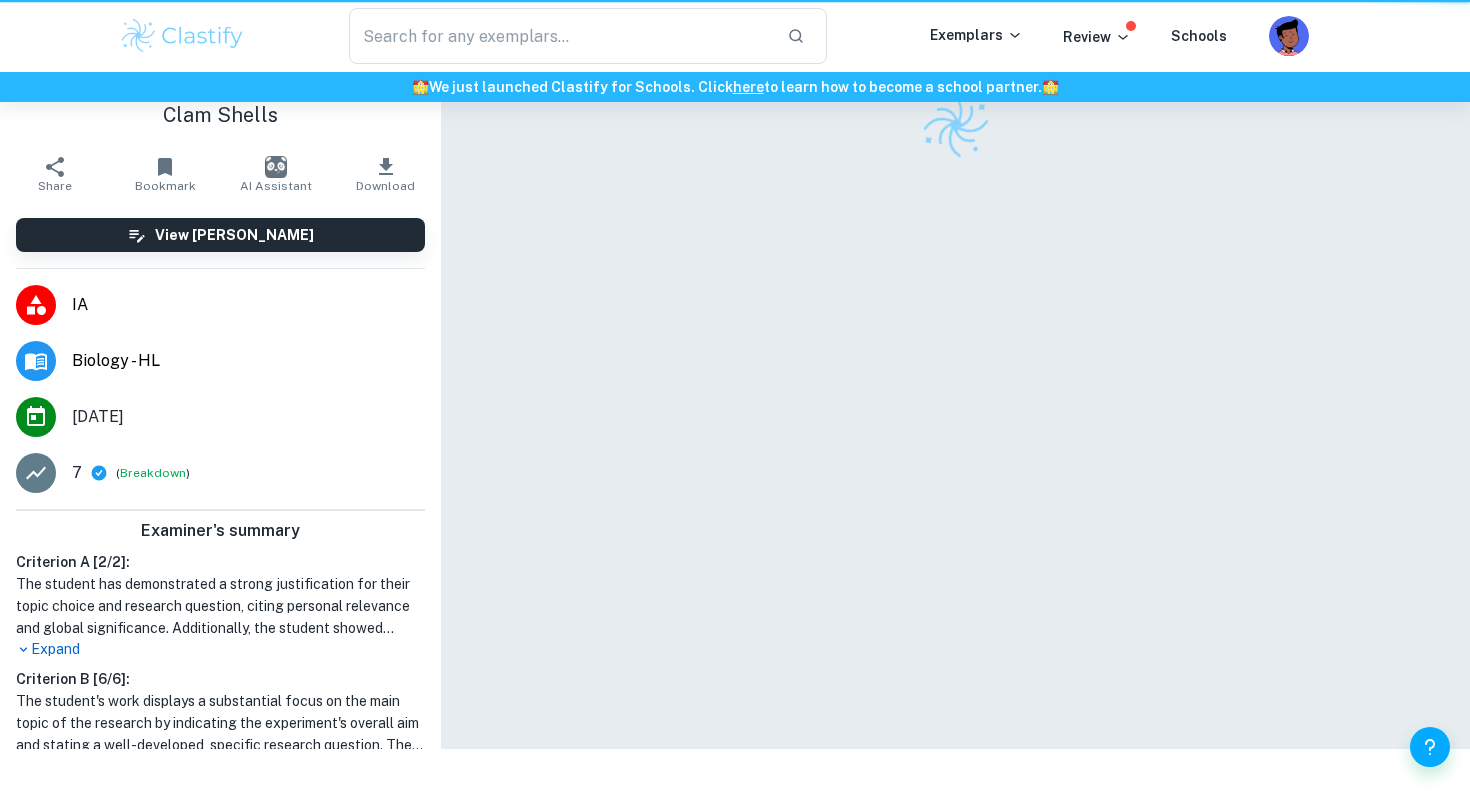 scroll, scrollTop: 0, scrollLeft: 0, axis: both 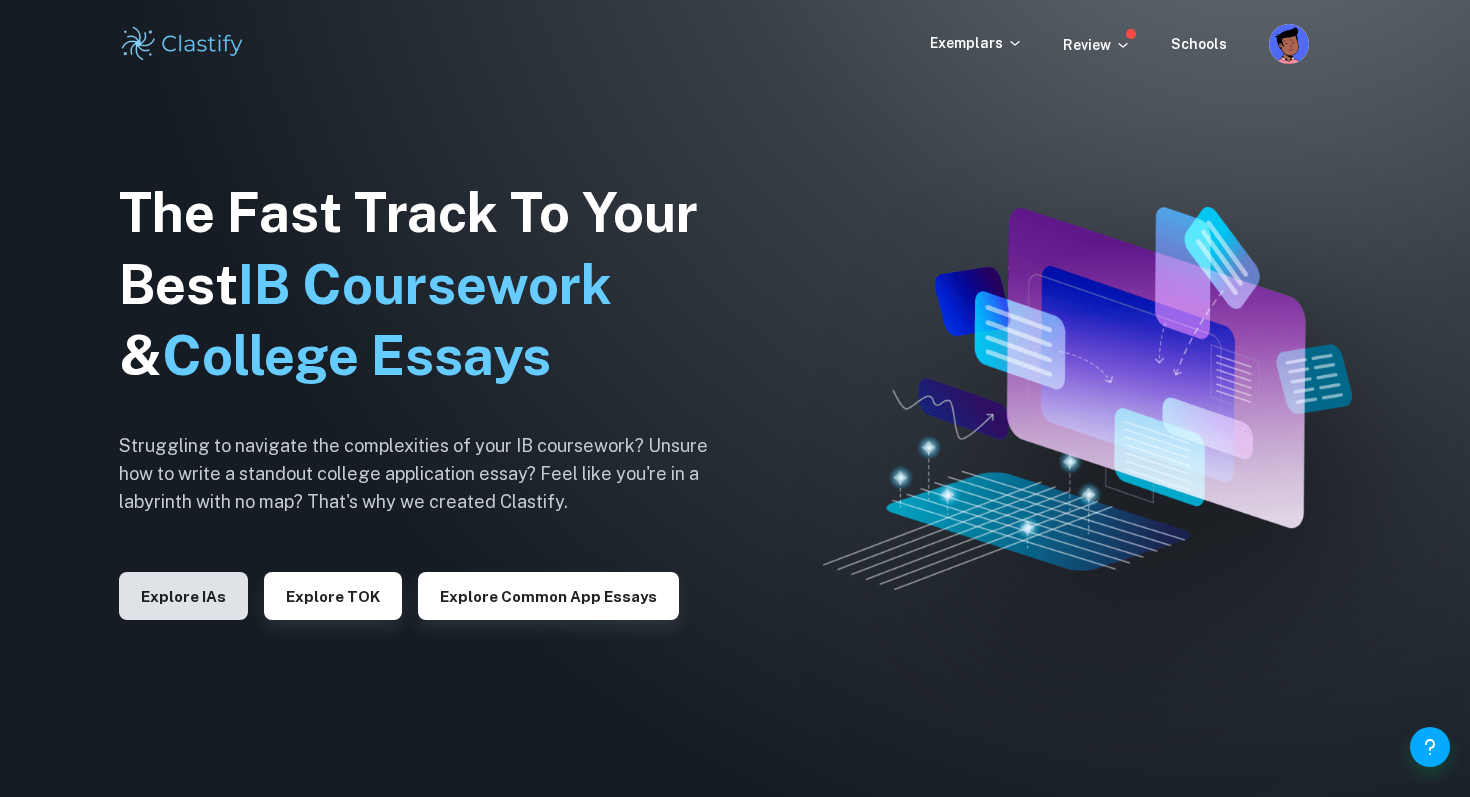 click on "Explore IAs" at bounding box center [183, 596] 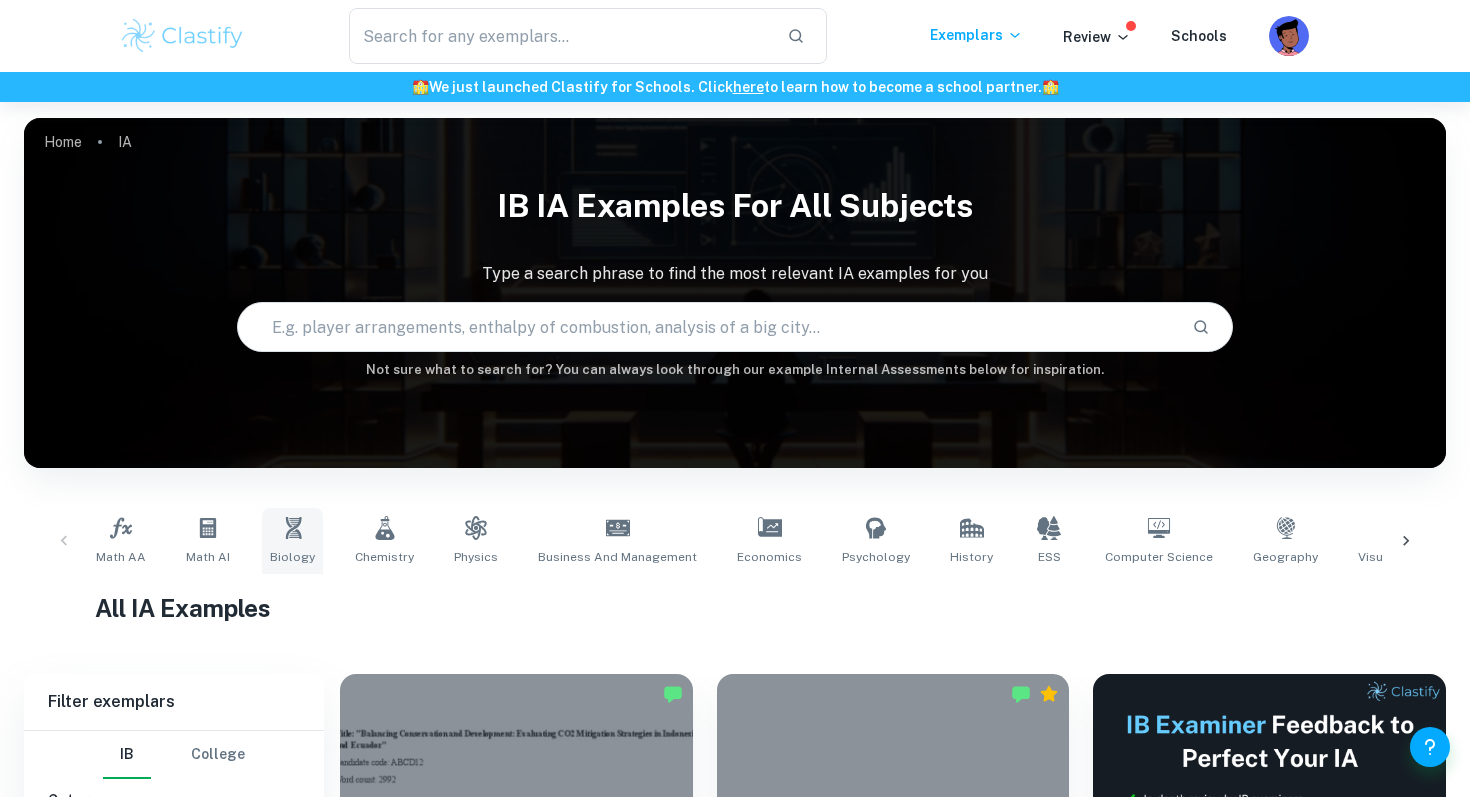 click on "Biology" at bounding box center [292, 541] 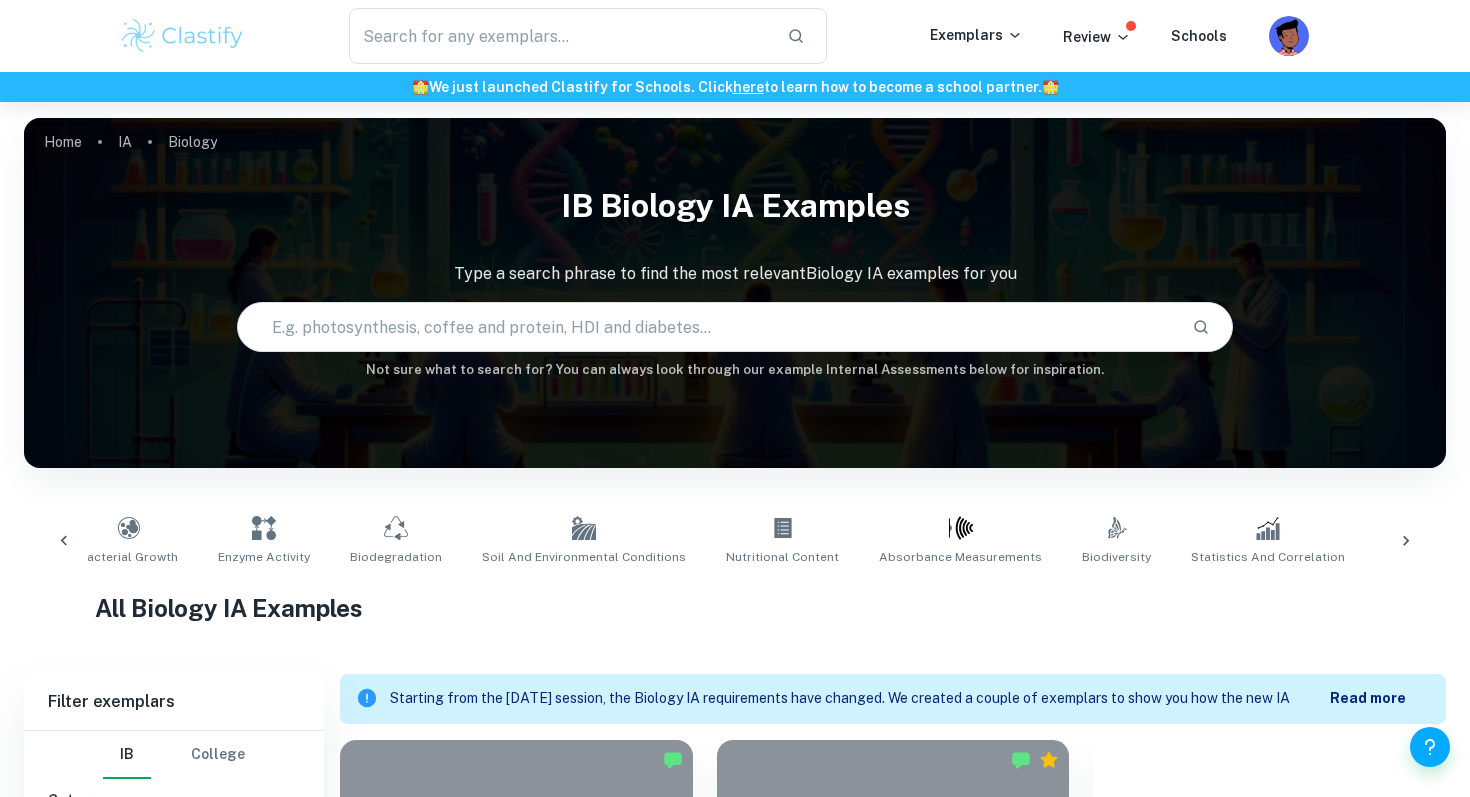 scroll, scrollTop: 0, scrollLeft: 782, axis: horizontal 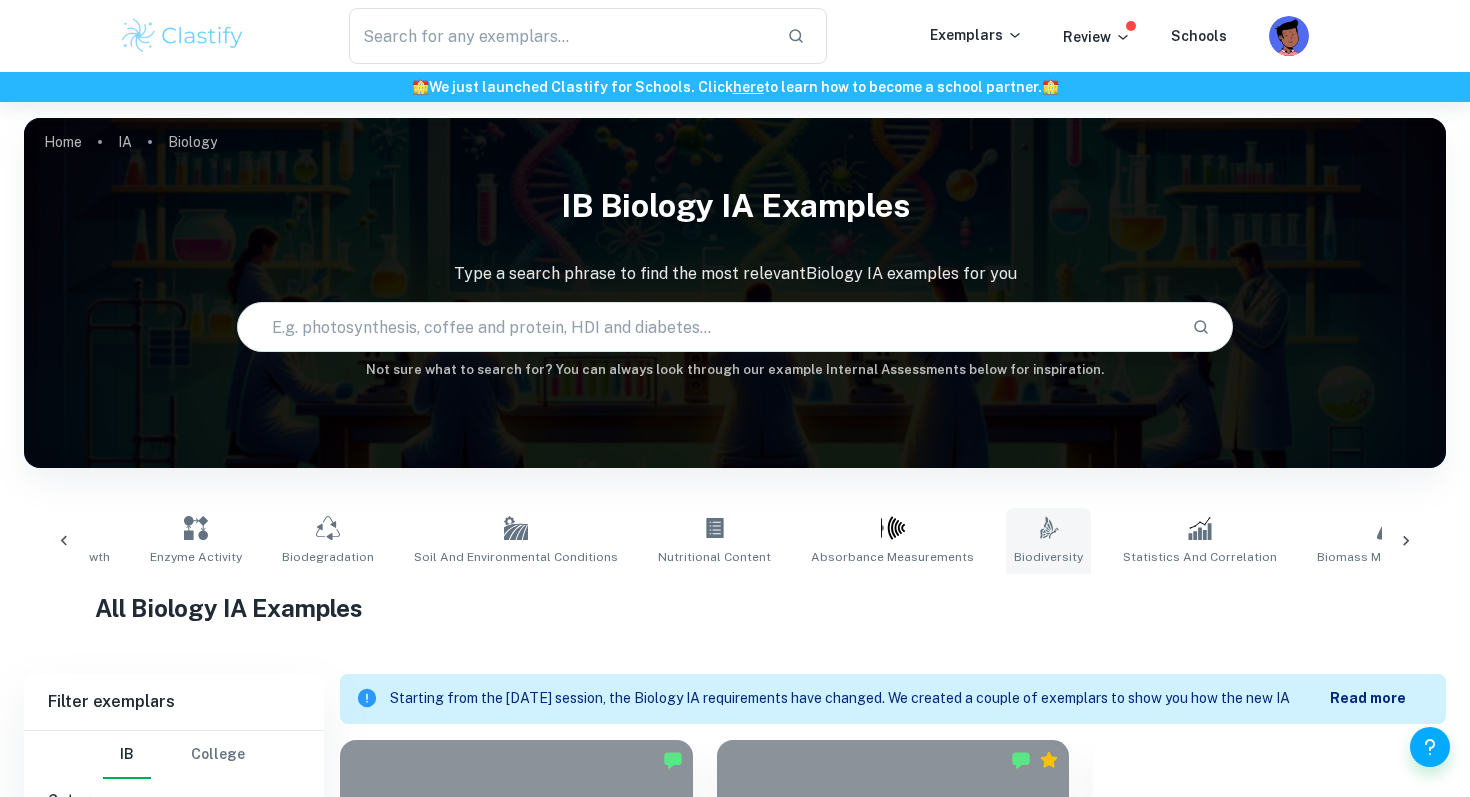 click on ".biodiversity_svg__aa6b3b50-48e0-424a-ba62-957e11230d50{fill:none;stroke:#000;stroke-linecap:round;stroke-miterlimit:10} Biodiversity" at bounding box center [1048, 541] 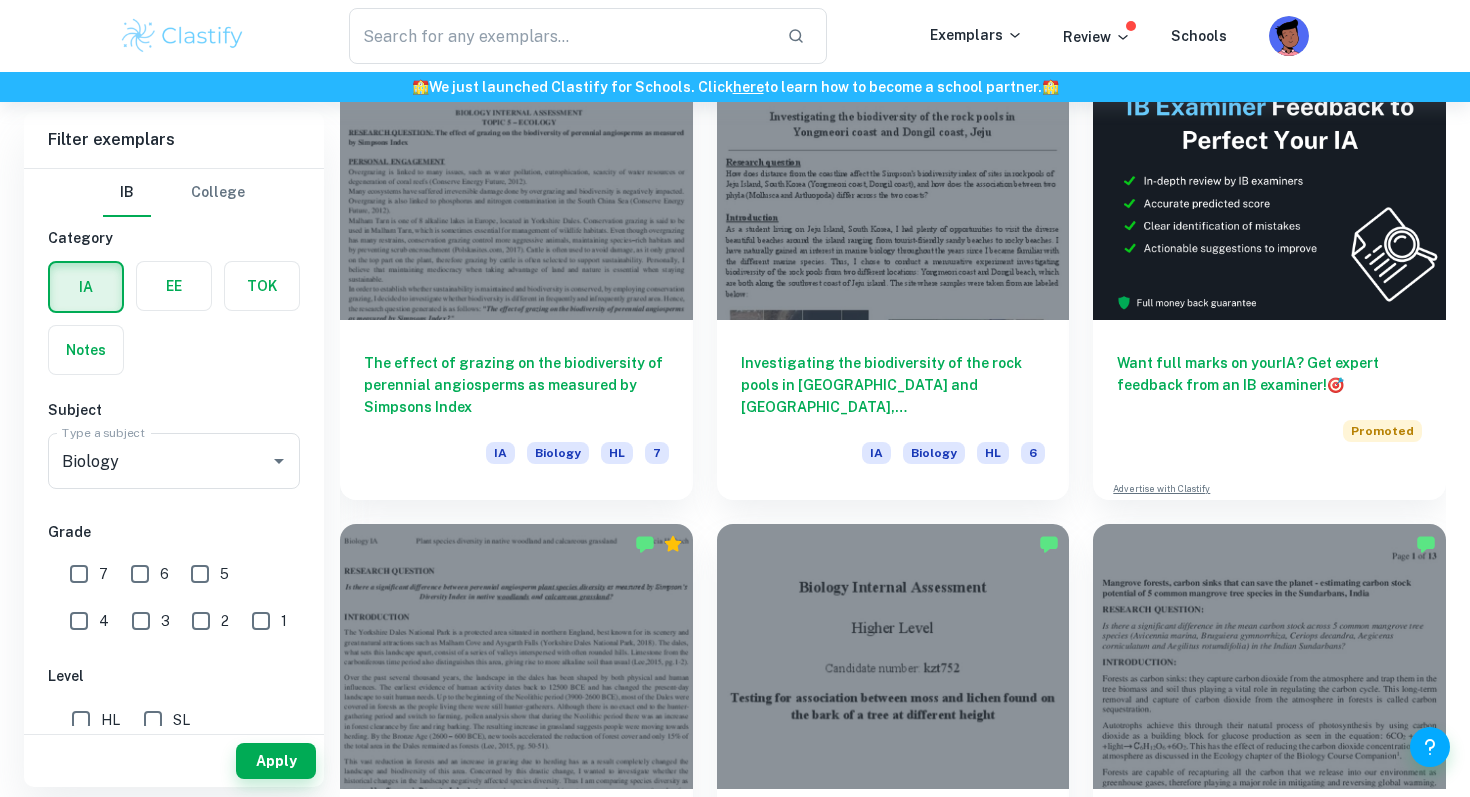 scroll, scrollTop: 685, scrollLeft: 0, axis: vertical 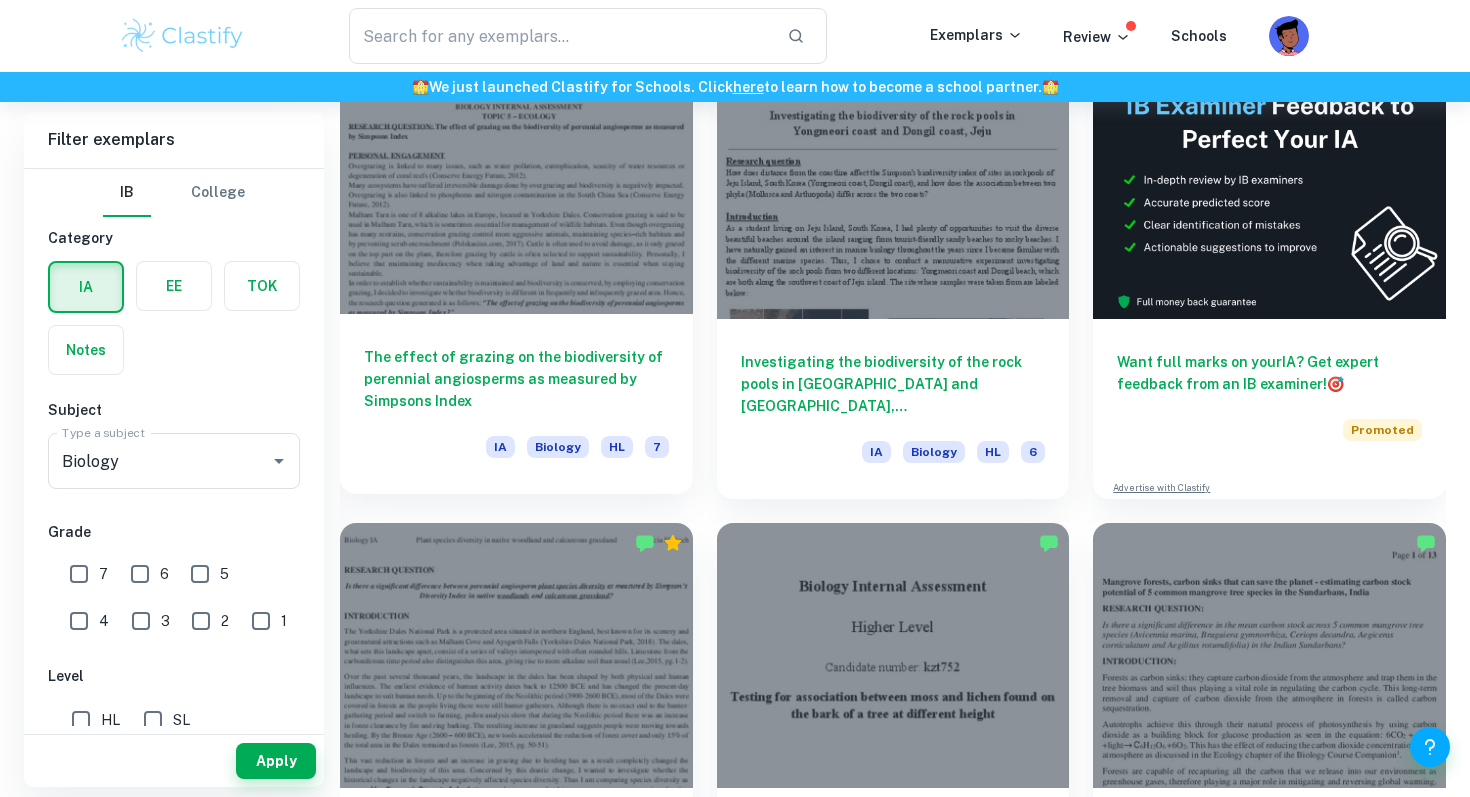 click on "The effect of grazing on the biodiversity of perennial angiosperms as measured by Simpsons Index" at bounding box center (516, 379) 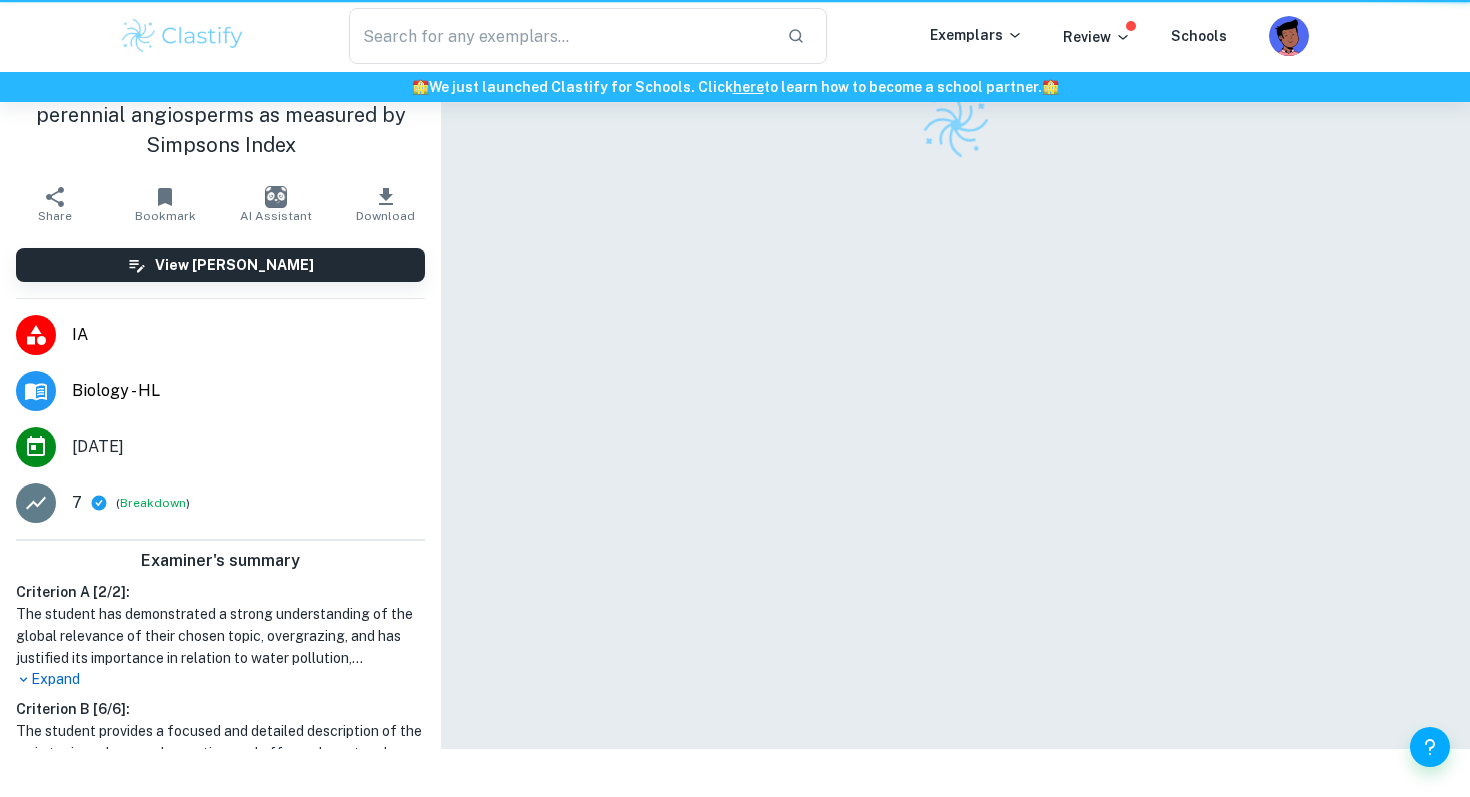 scroll, scrollTop: 0, scrollLeft: 0, axis: both 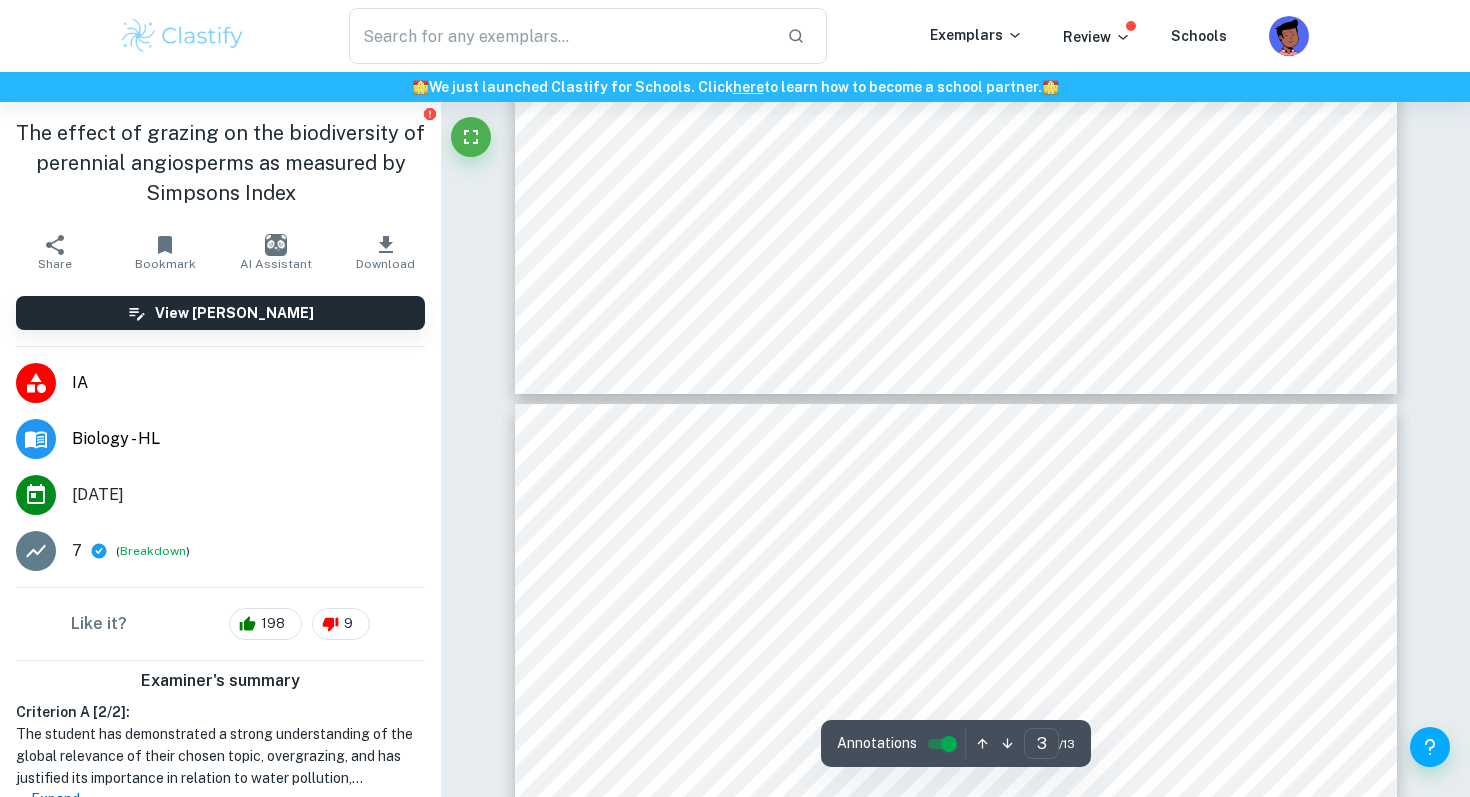 type on "2" 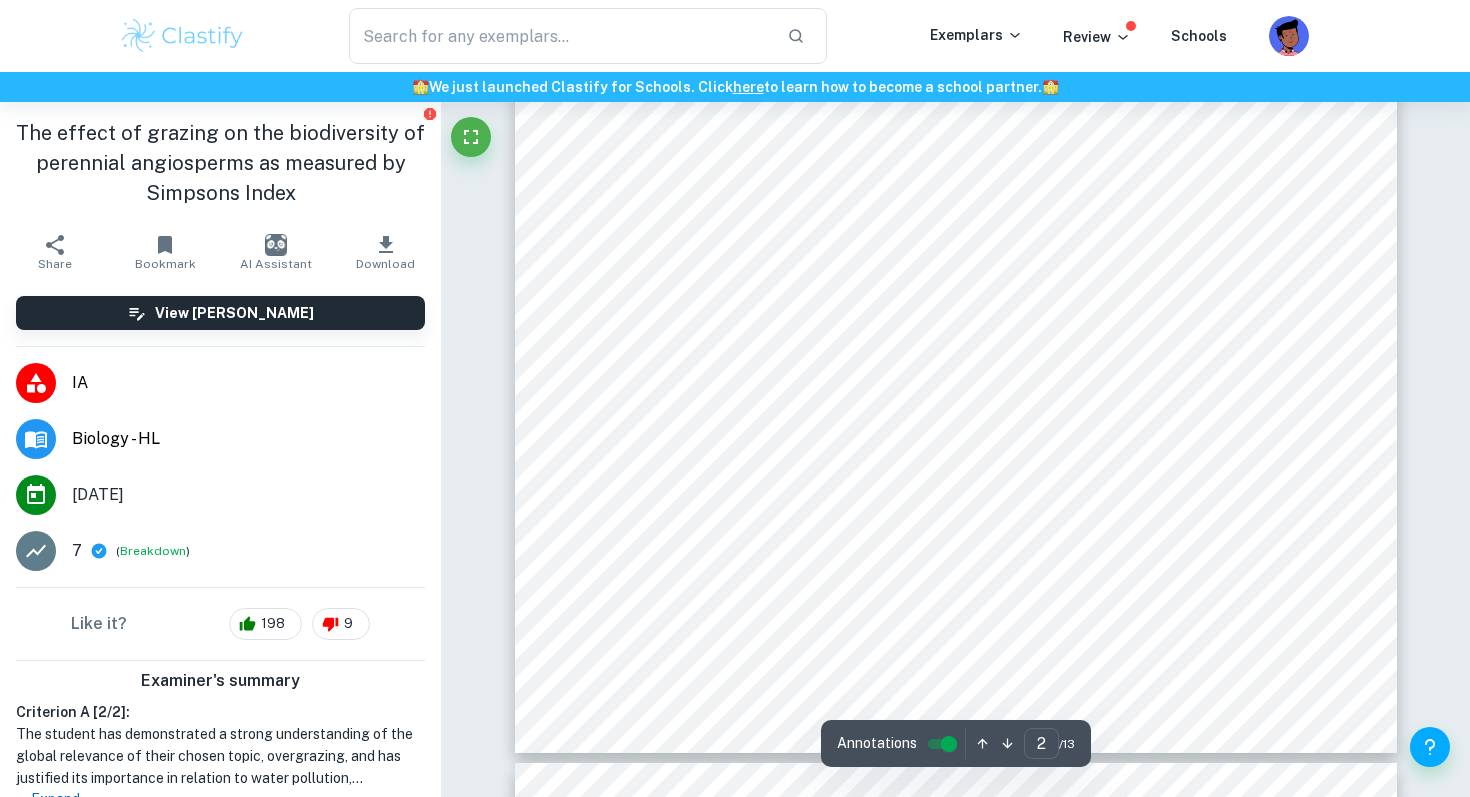 scroll, scrollTop: 1841, scrollLeft: 0, axis: vertical 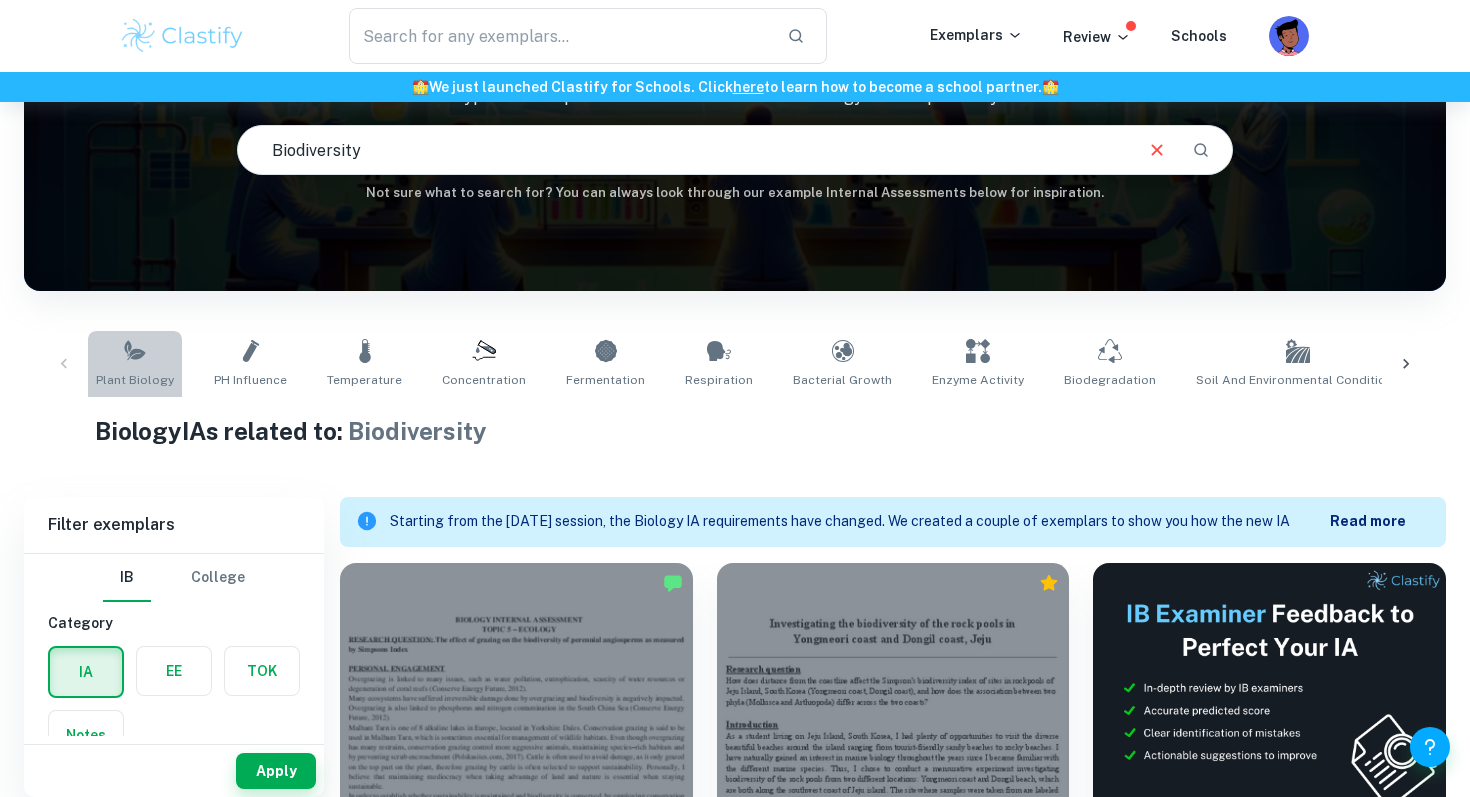 click on "Plant Biology" at bounding box center [135, 364] 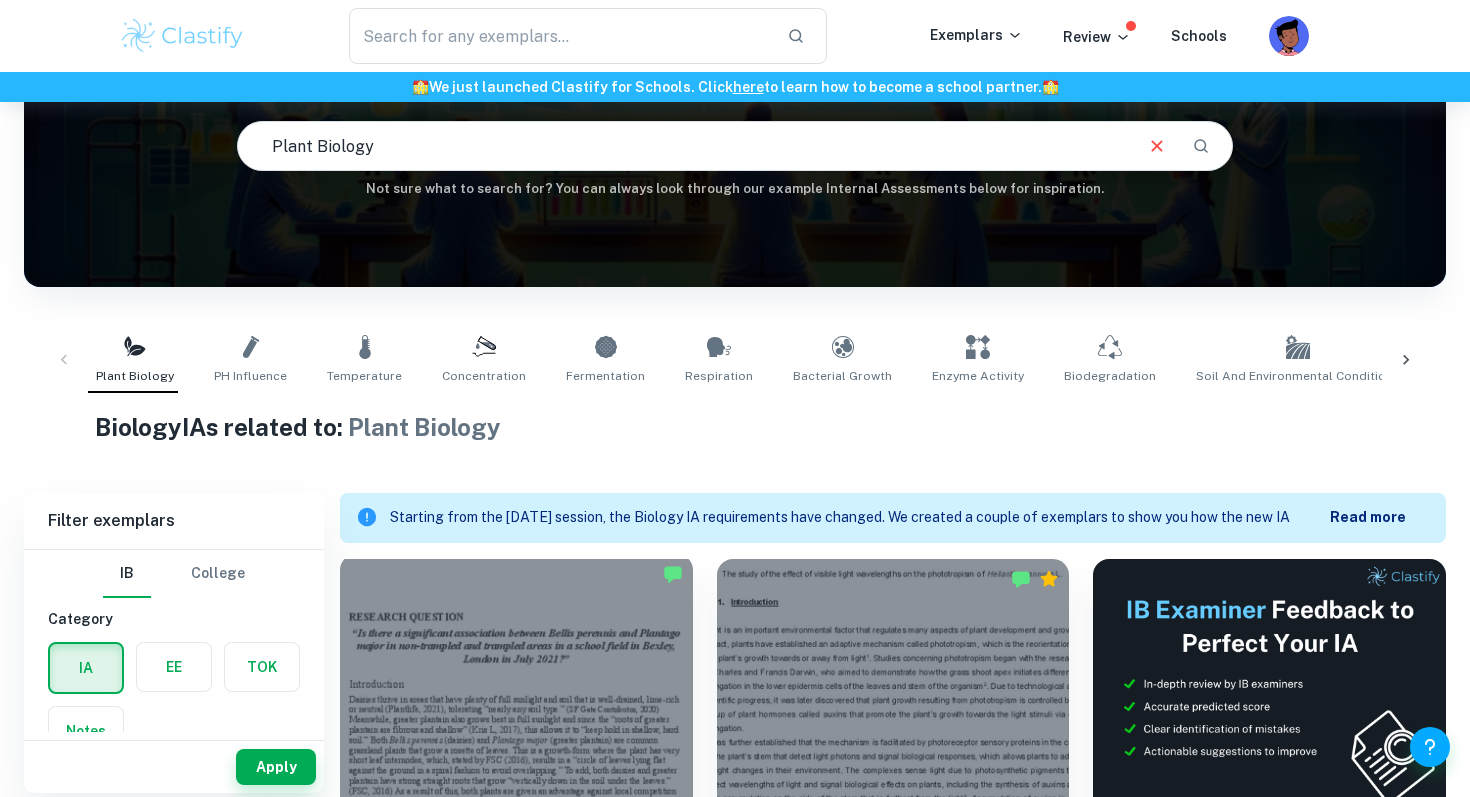 scroll, scrollTop: 183, scrollLeft: 0, axis: vertical 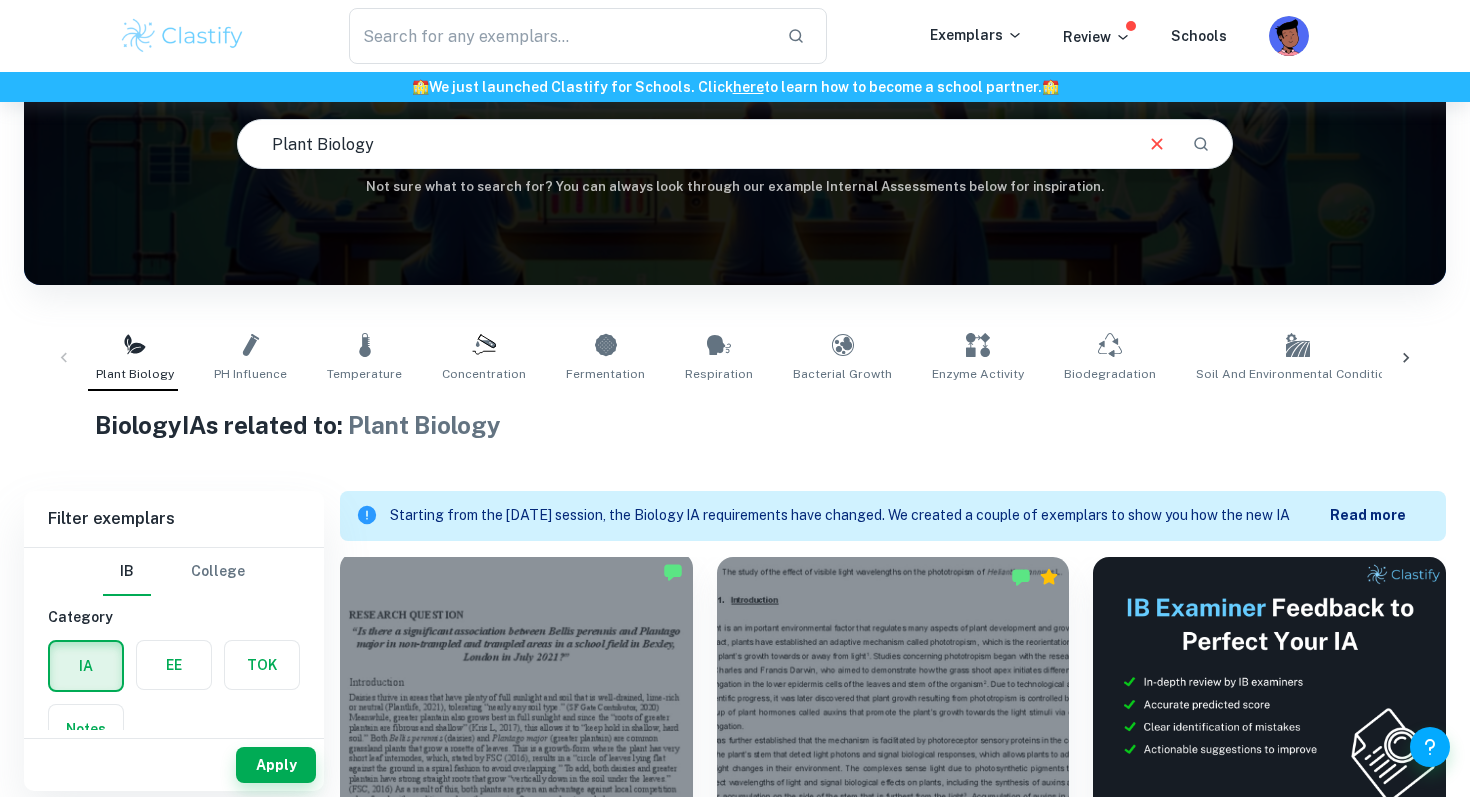 click at bounding box center [516, 684] 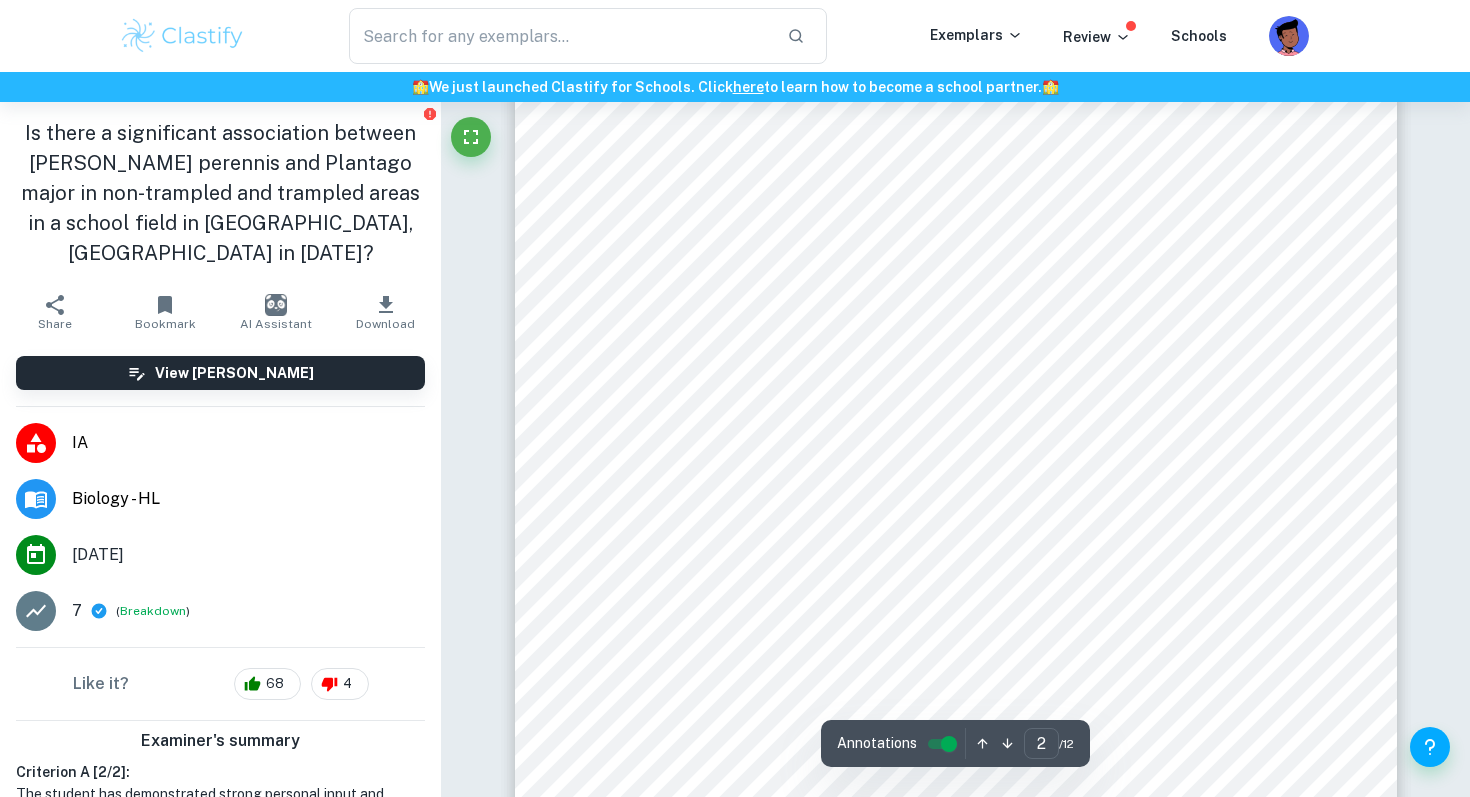 scroll, scrollTop: 1522, scrollLeft: 0, axis: vertical 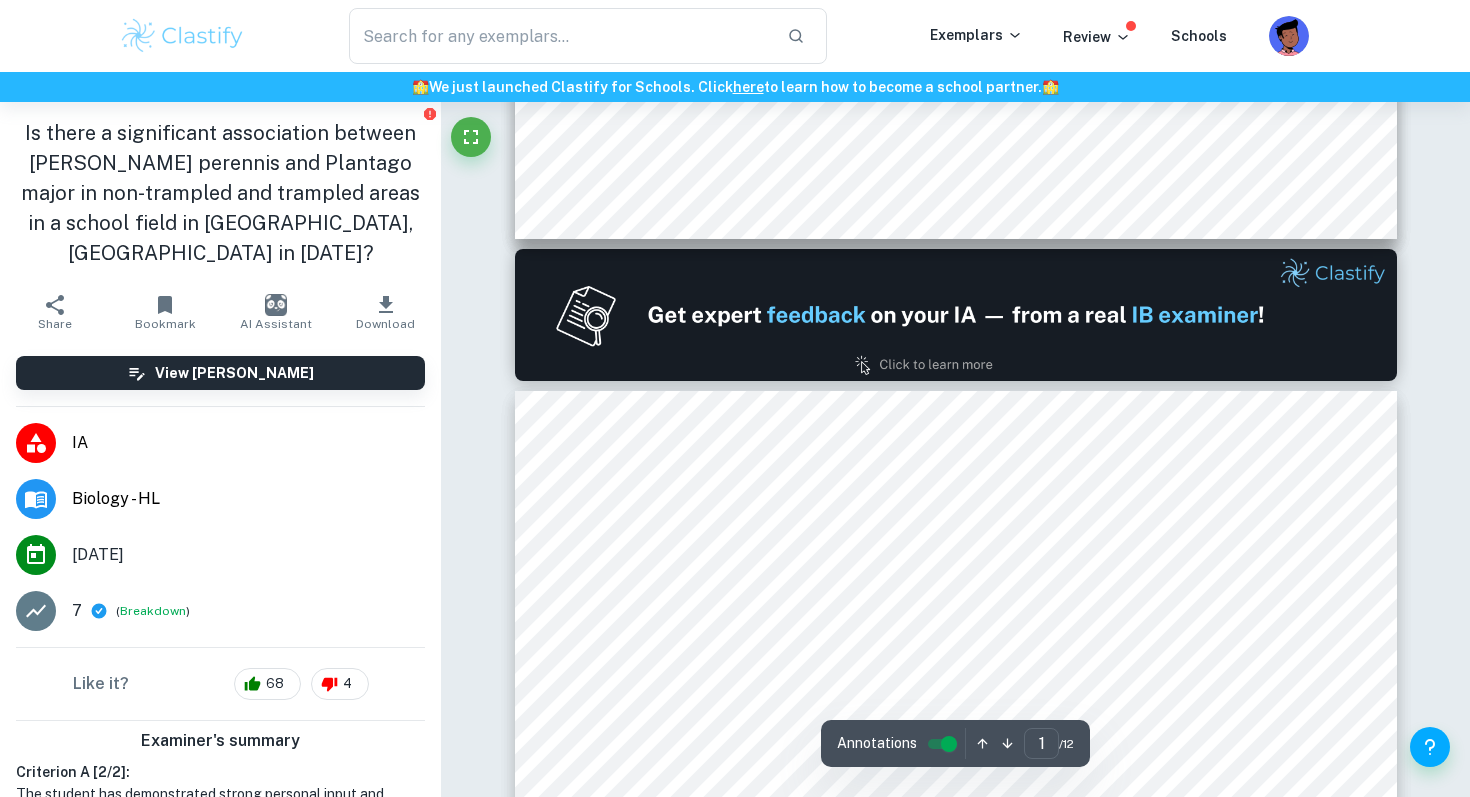 type on "2" 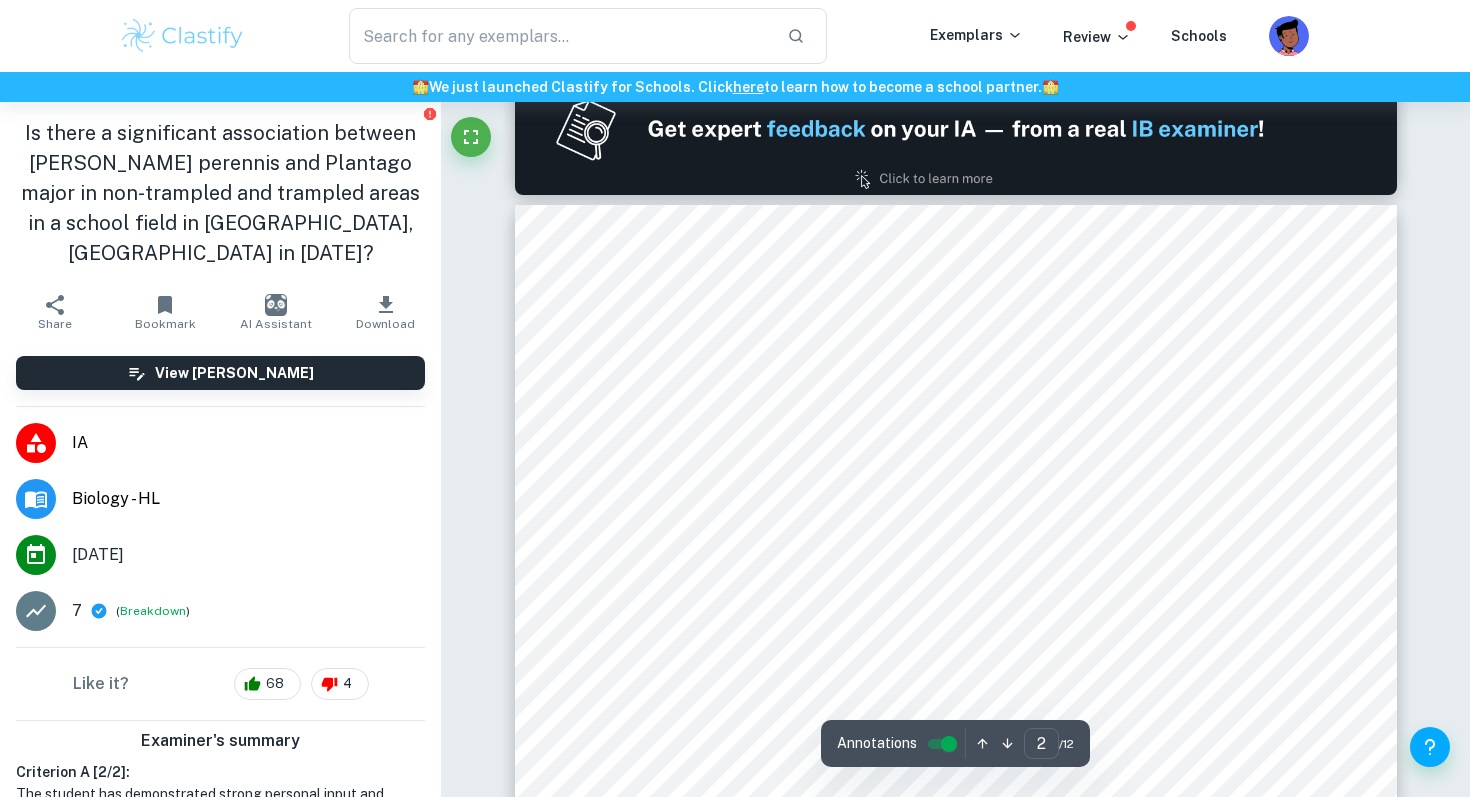 scroll, scrollTop: 1345, scrollLeft: 0, axis: vertical 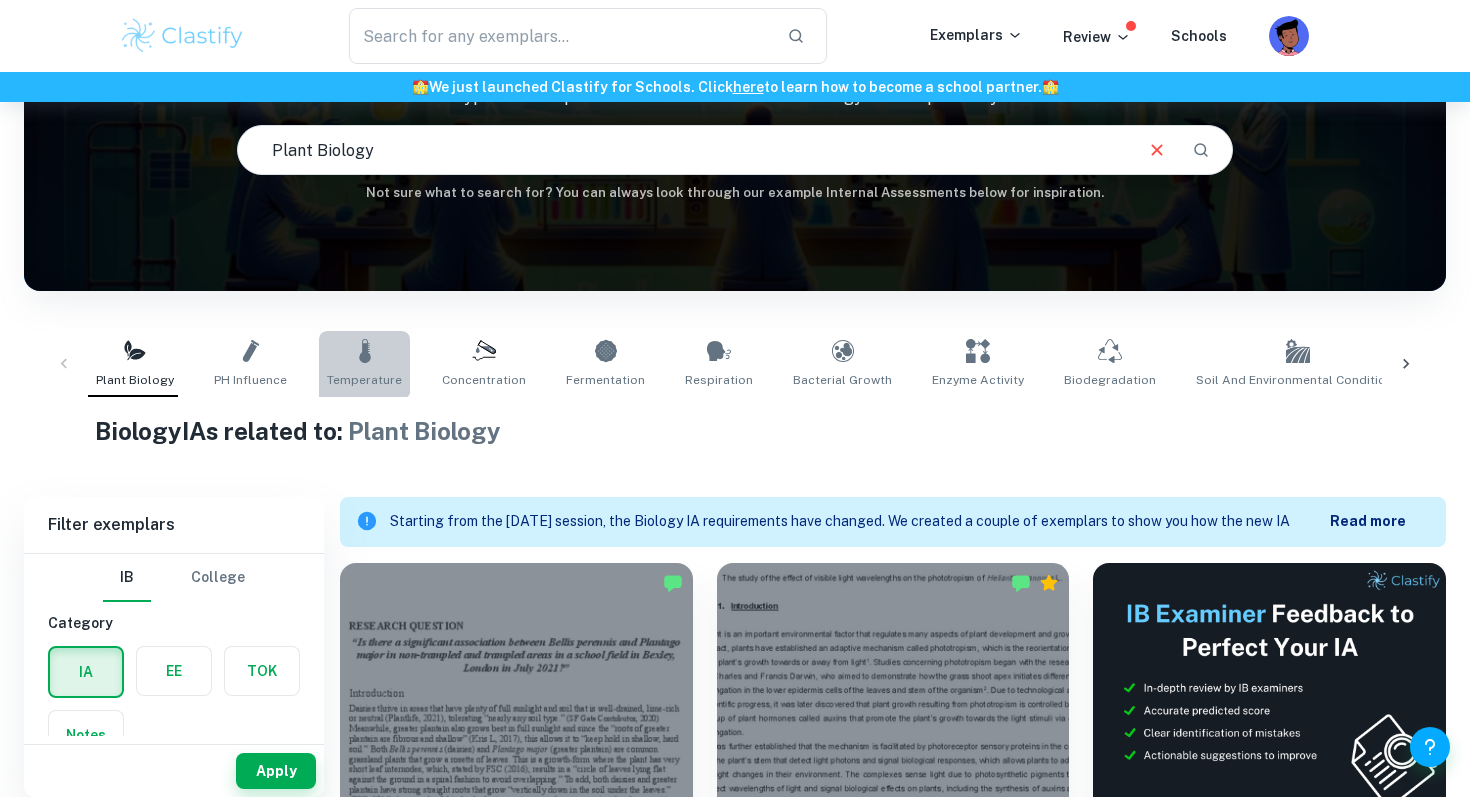 click 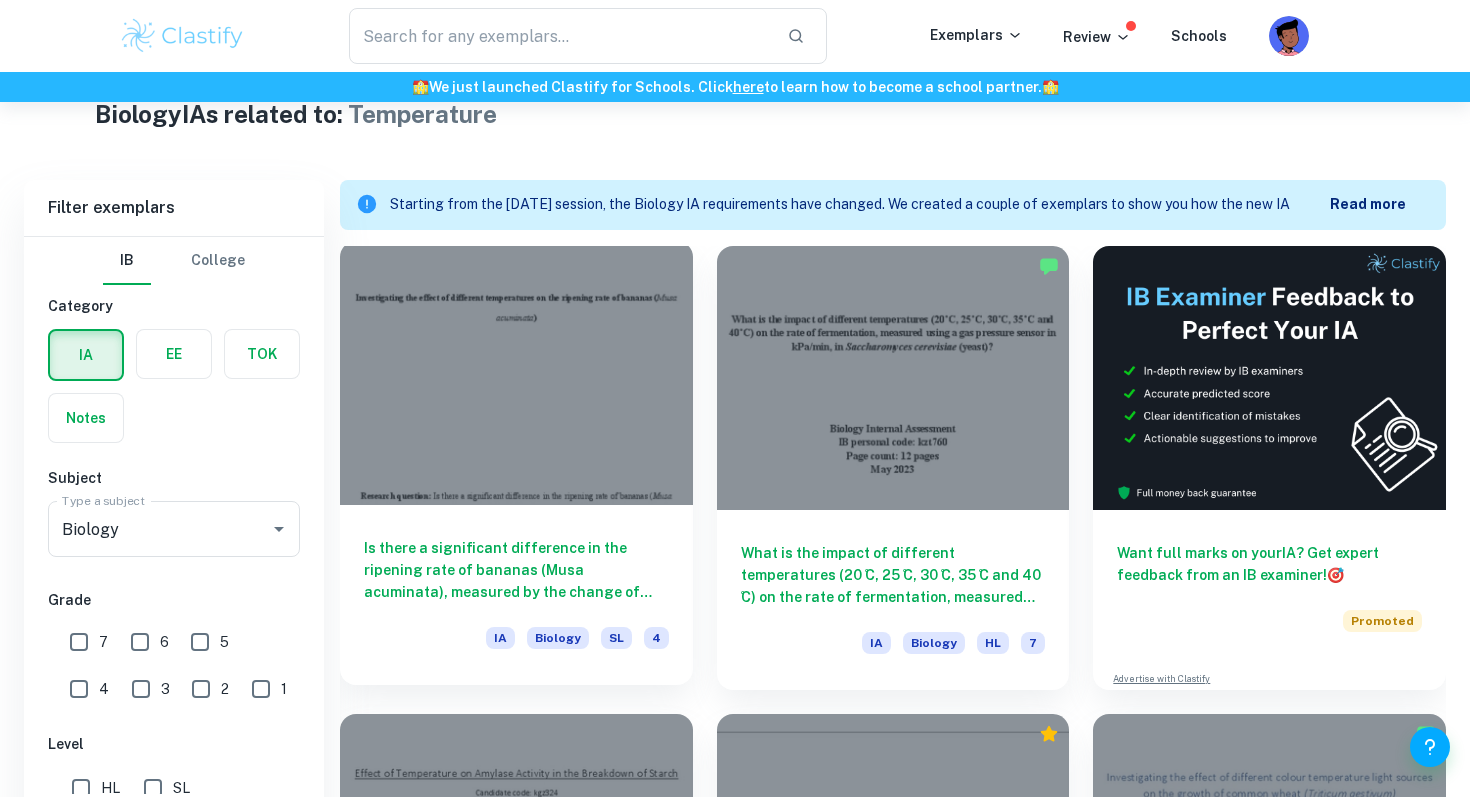 scroll, scrollTop: 687, scrollLeft: 0, axis: vertical 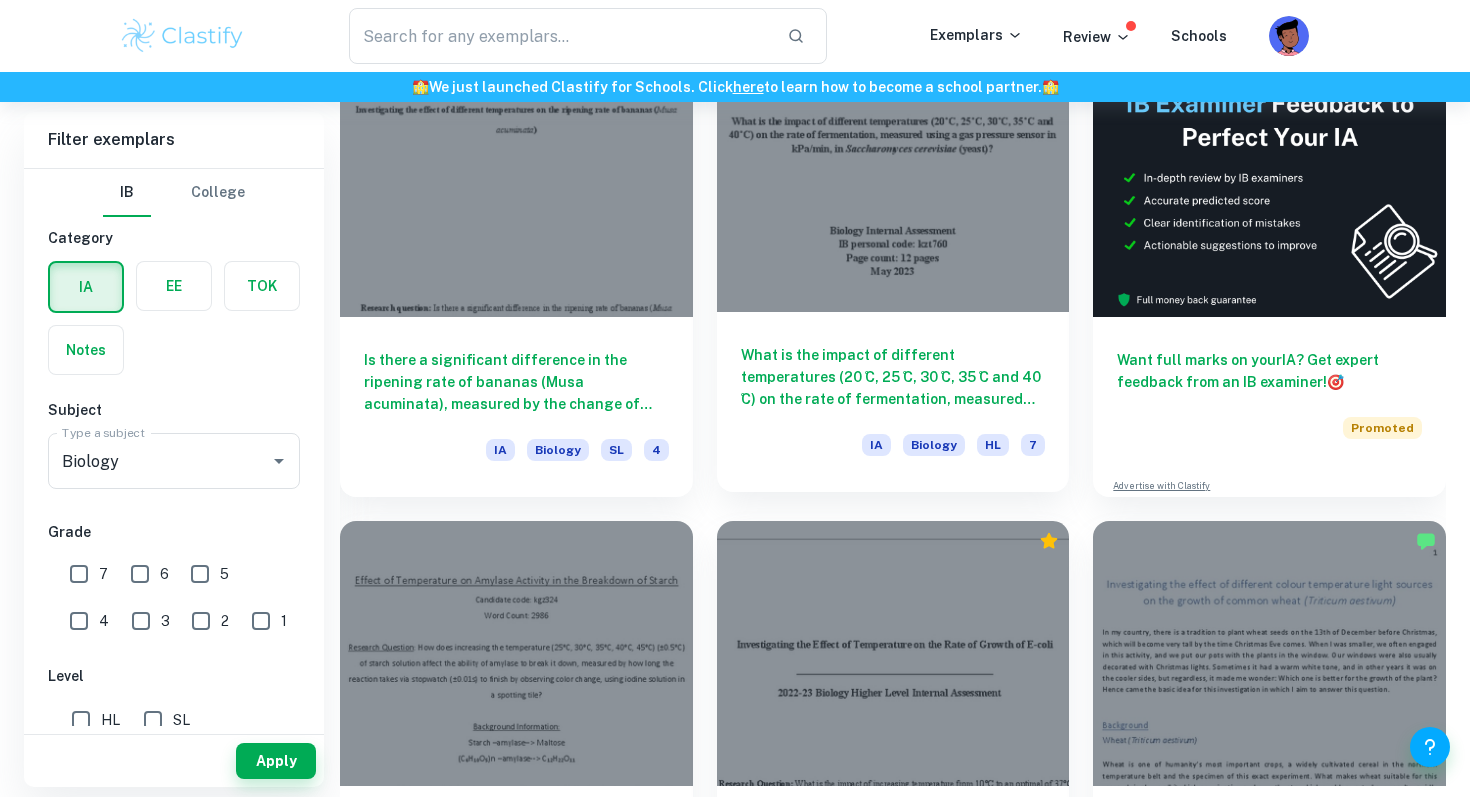 click on "What is the impact of different temperatures (20 ̊C, 25 ̊C, 30 ̊C, 35 ̊C and 40 ̊C) on the rate of fermentation, measured using a gas pressure sensor in kPa/min, in Saccharomyces cerevisiae (yeast)?" at bounding box center (893, 377) 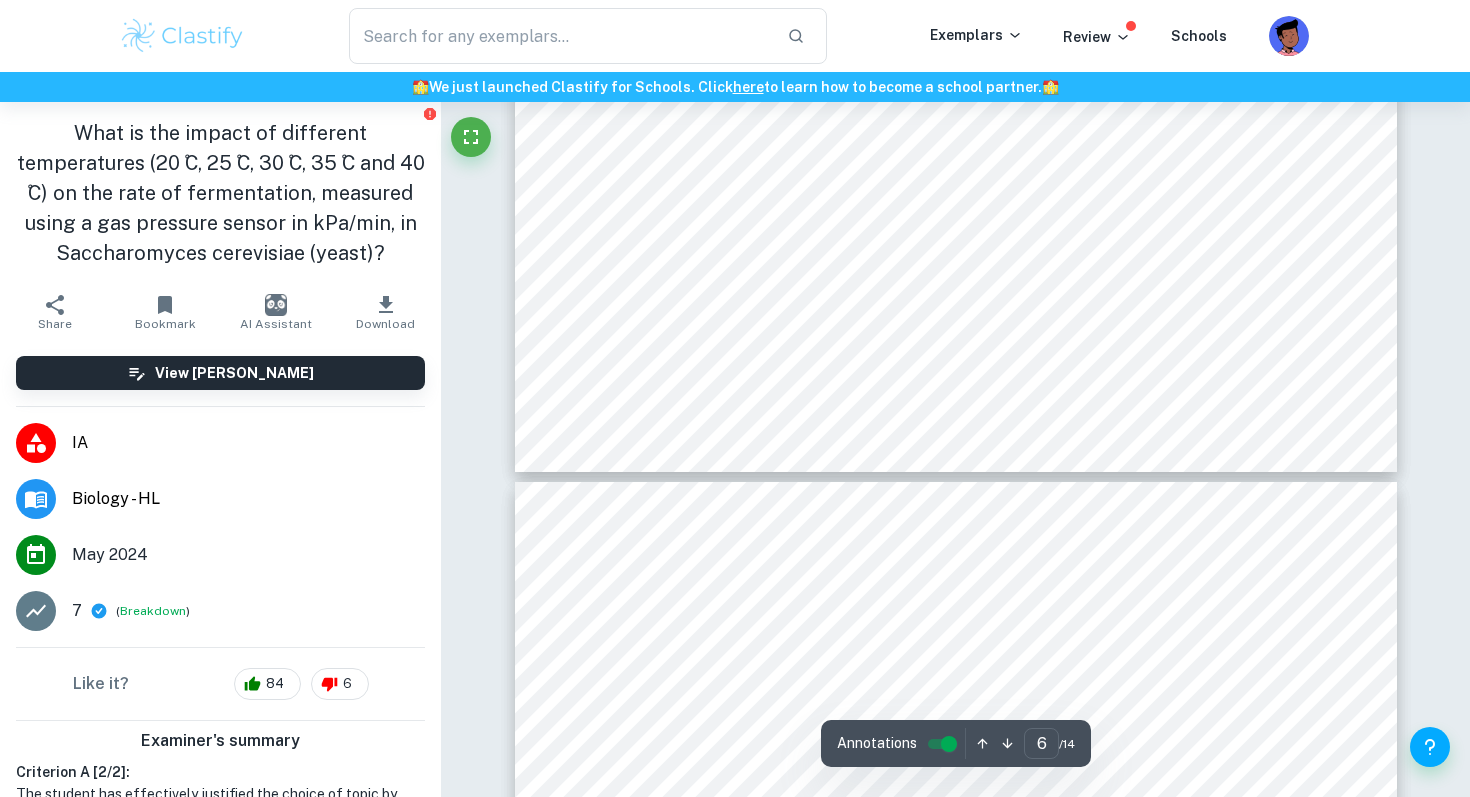 scroll, scrollTop: 6158, scrollLeft: 0, axis: vertical 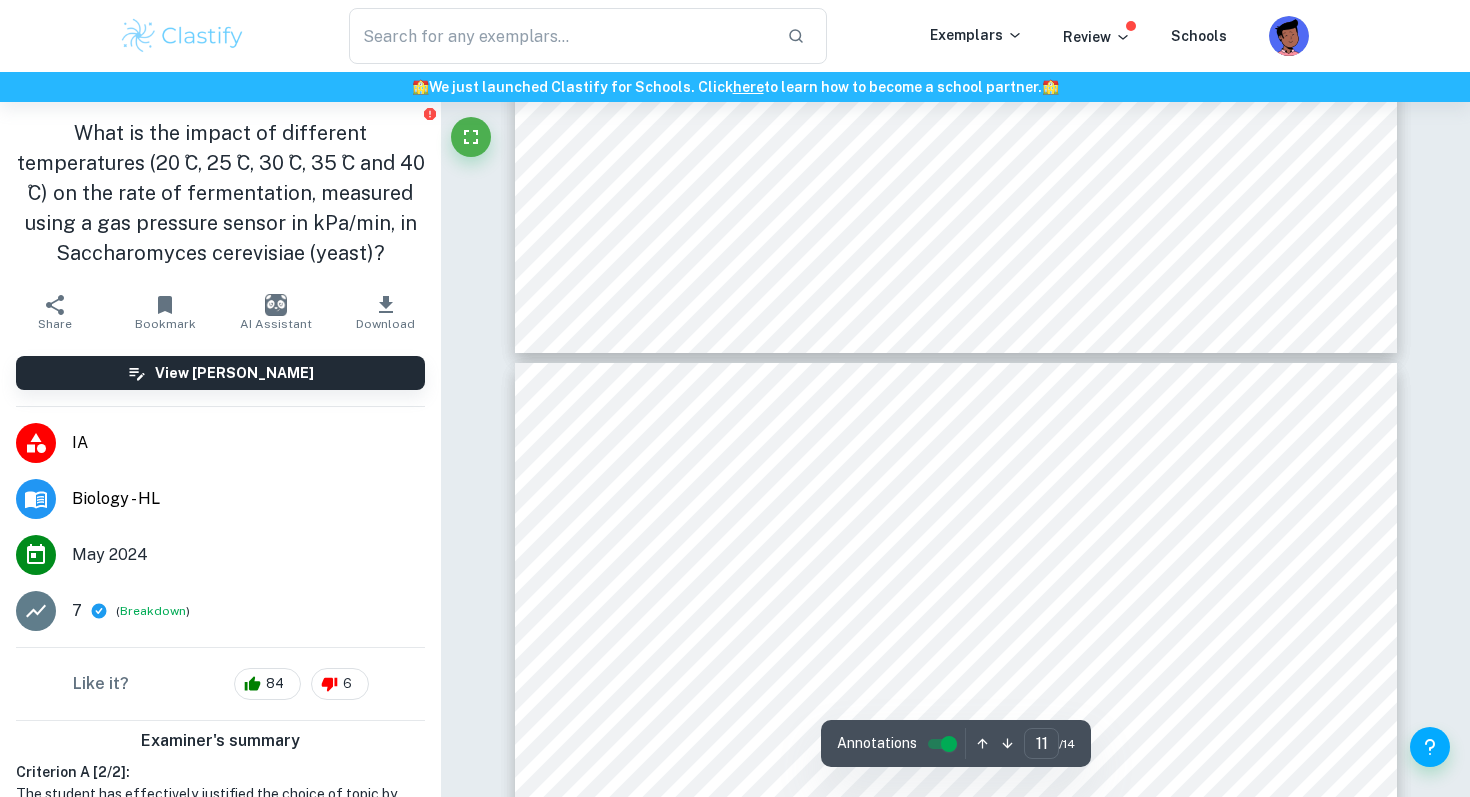 type on "10" 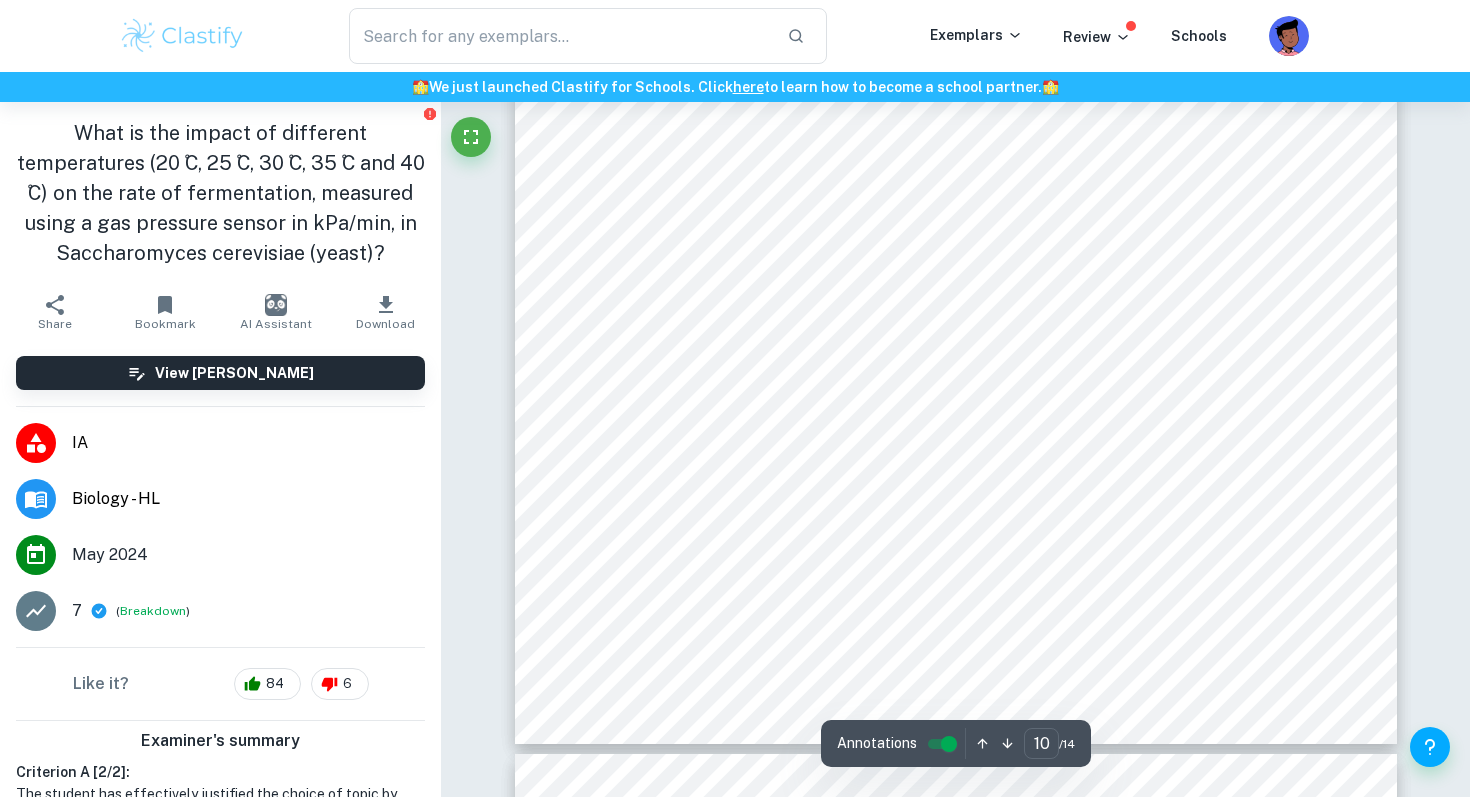 scroll, scrollTop: 12373, scrollLeft: 0, axis: vertical 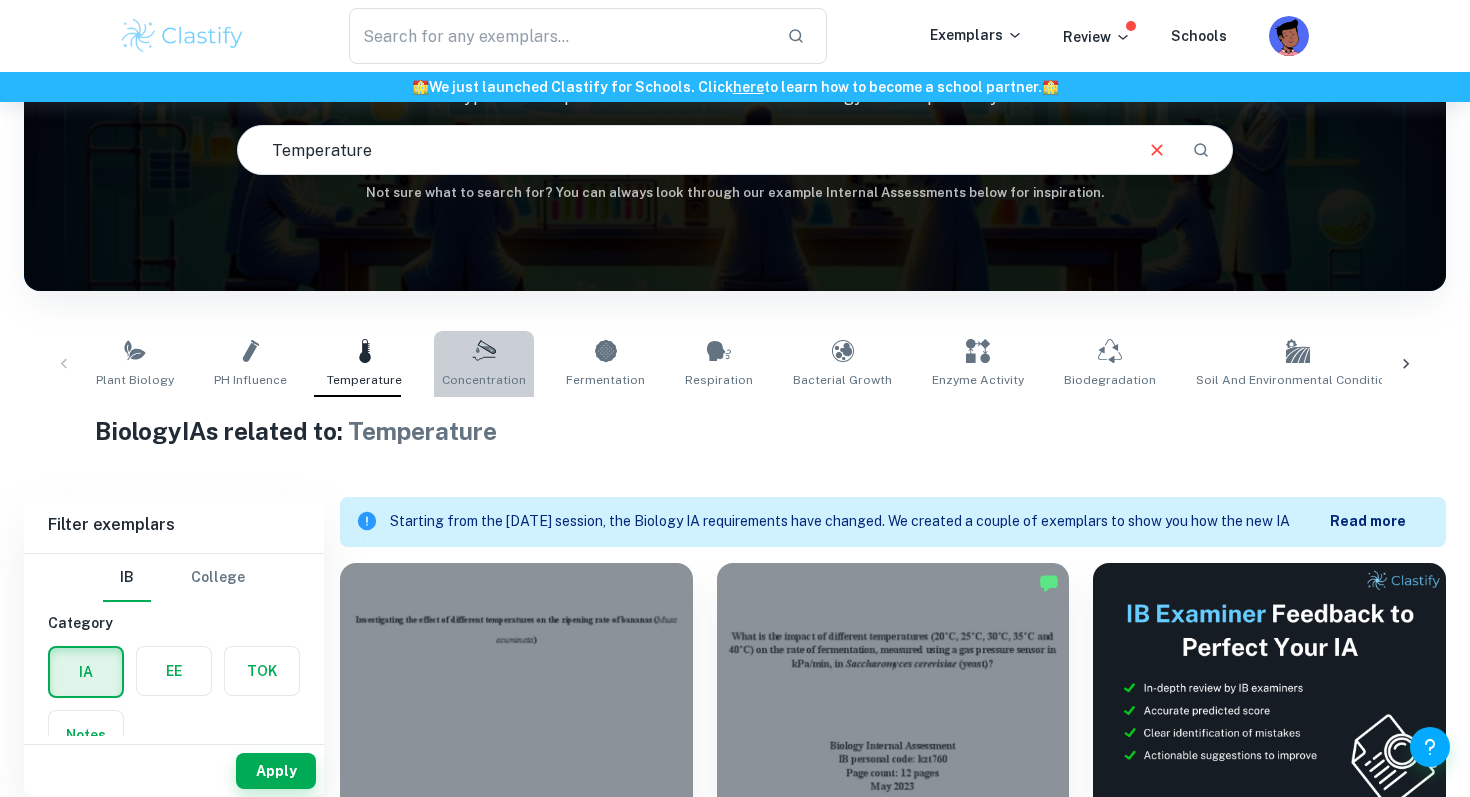 click 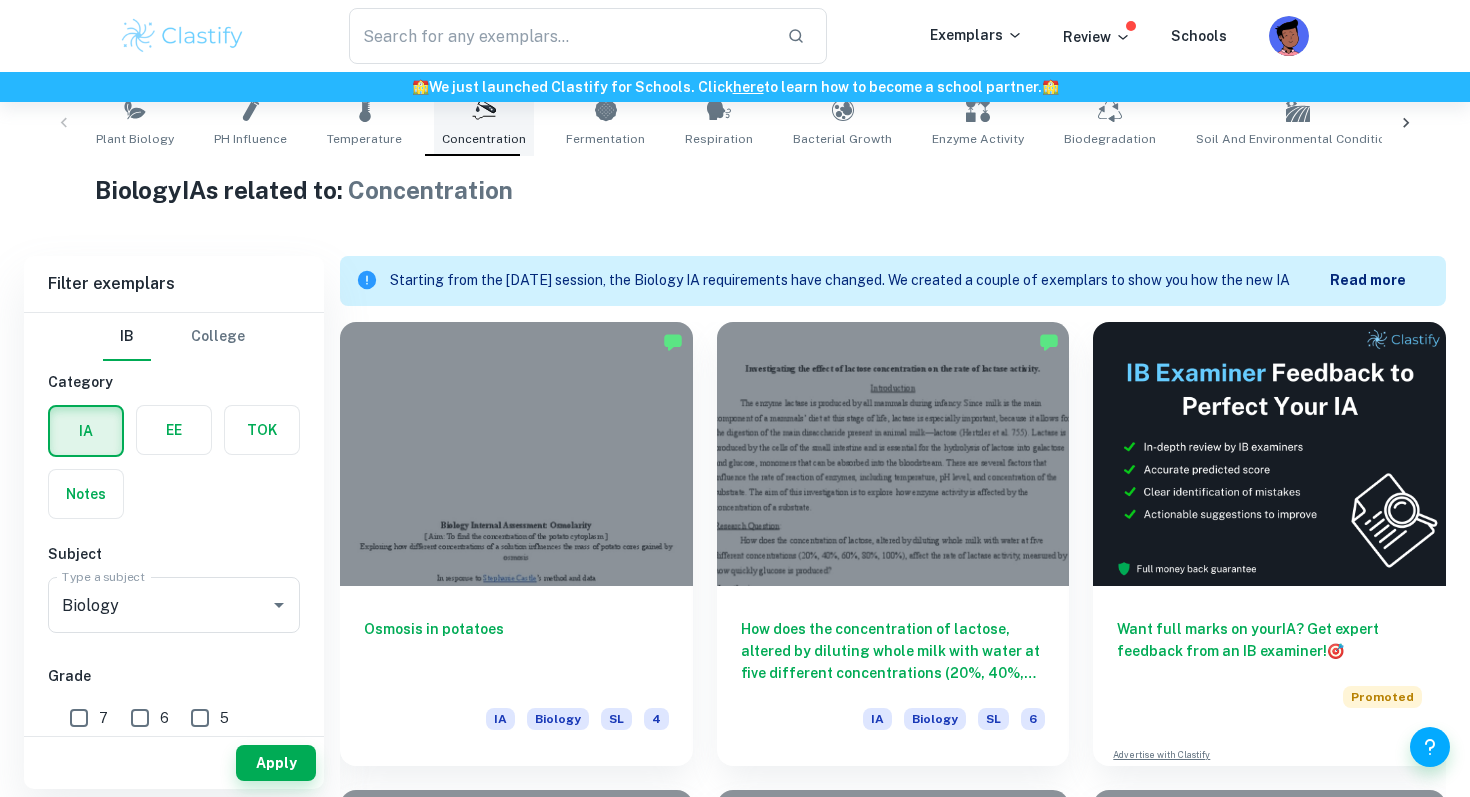 scroll, scrollTop: 456, scrollLeft: 0, axis: vertical 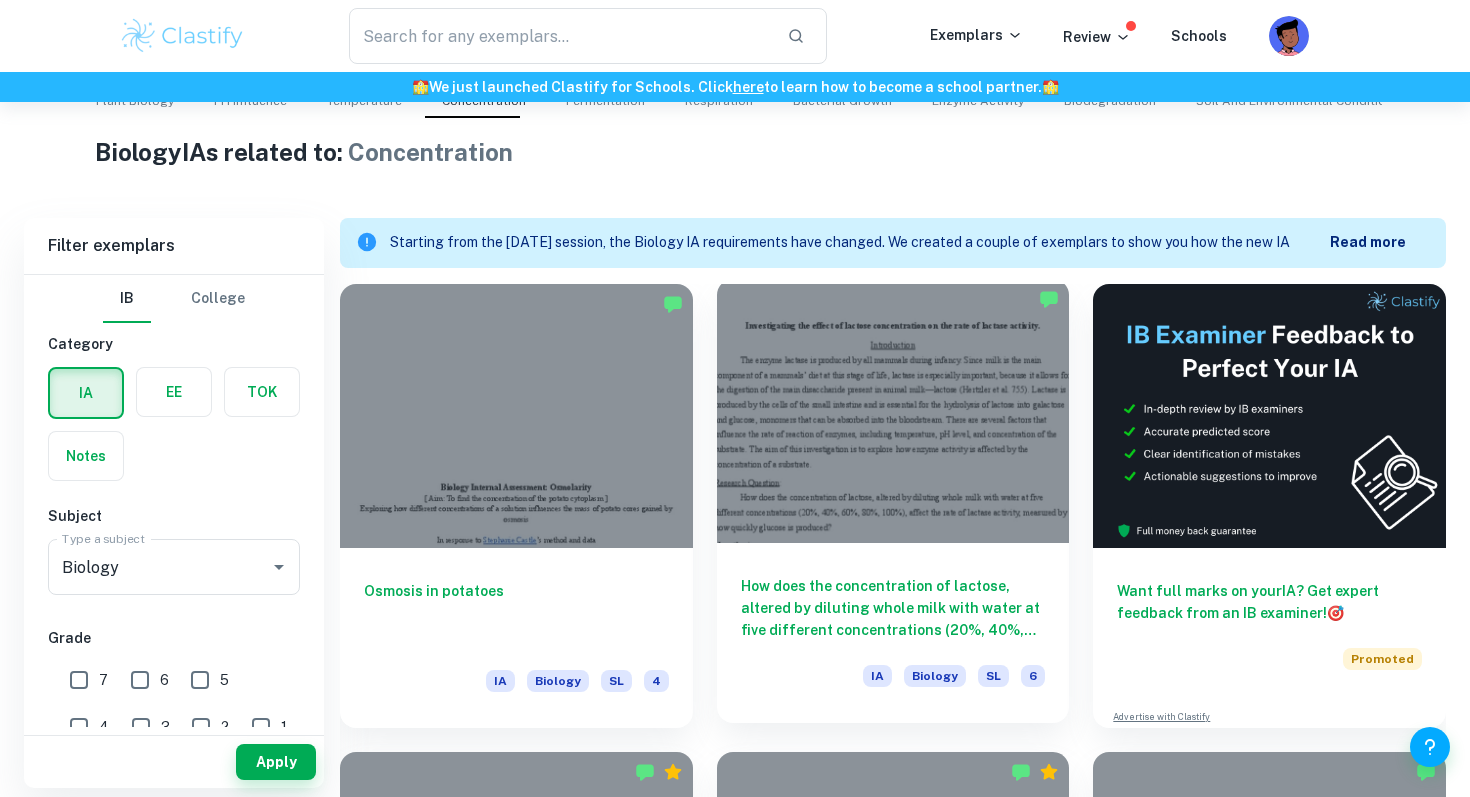 click on "How does the concentration of lactose, altered by diluting whole milk with water at five different concentrations (20%, 40%, 60%, 80%, 100%), affect the rate of [MEDICAL_DATA] activity, measured by how quickly glucose is produced?" at bounding box center [893, 608] 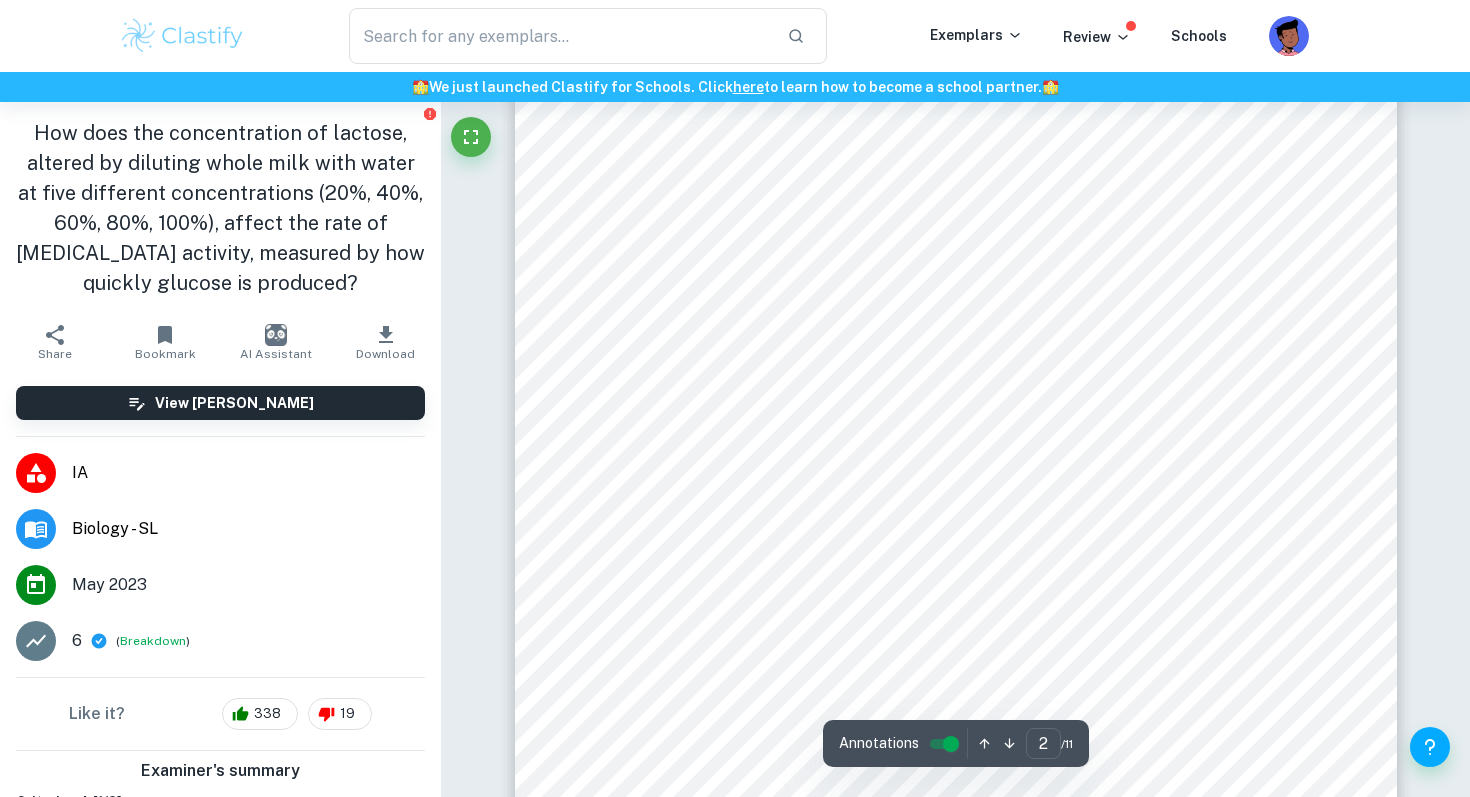 type on "1" 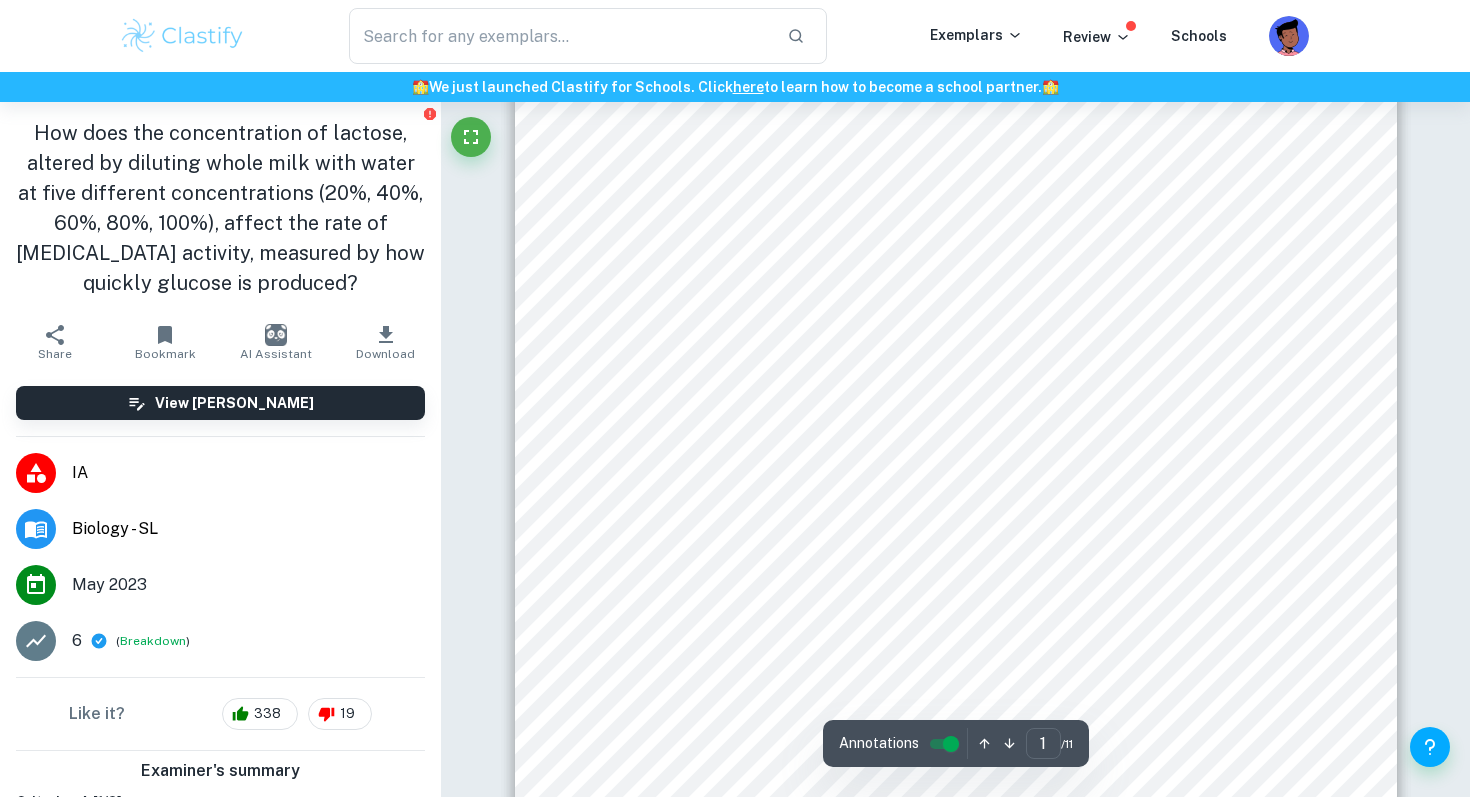scroll, scrollTop: 295, scrollLeft: 0, axis: vertical 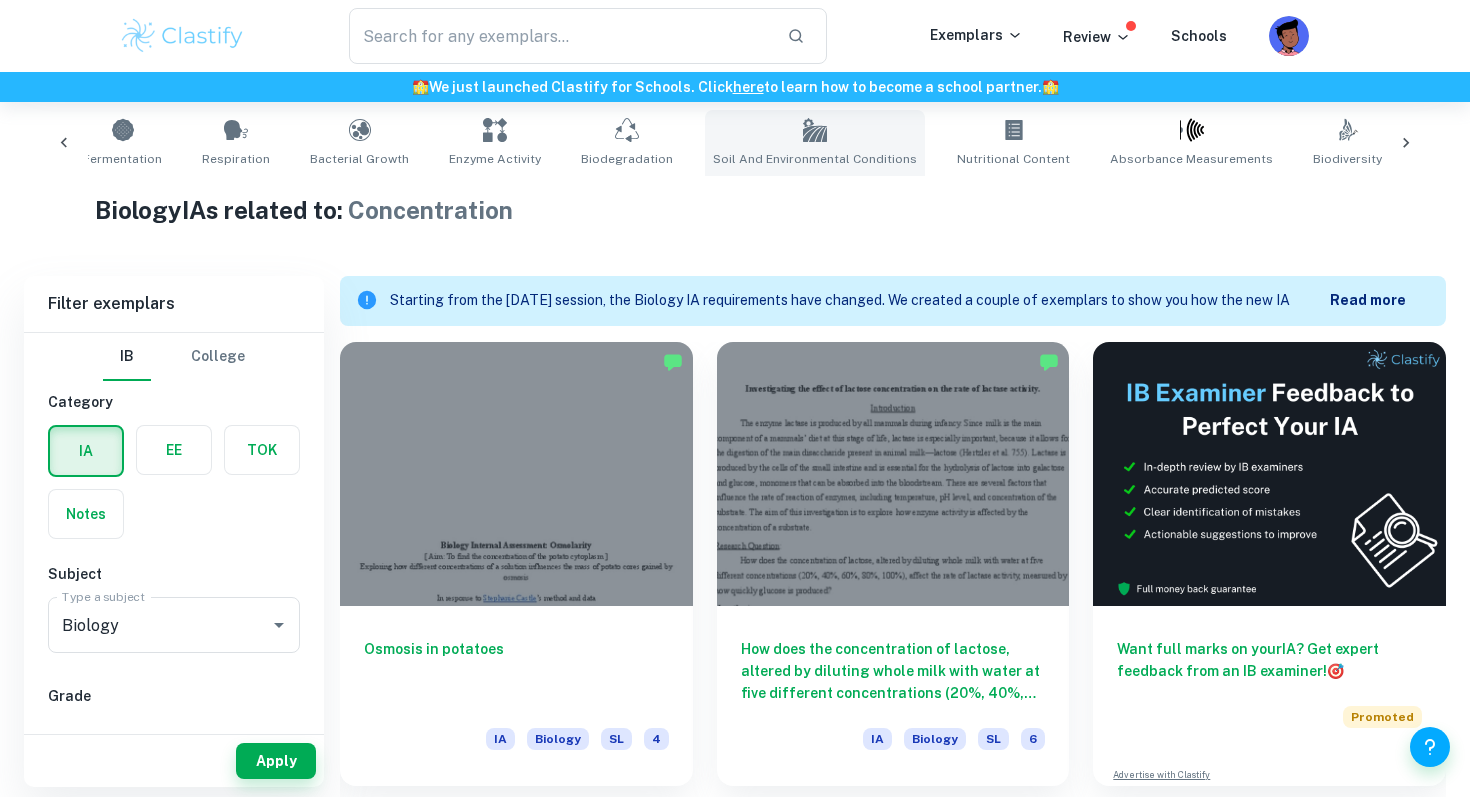 click 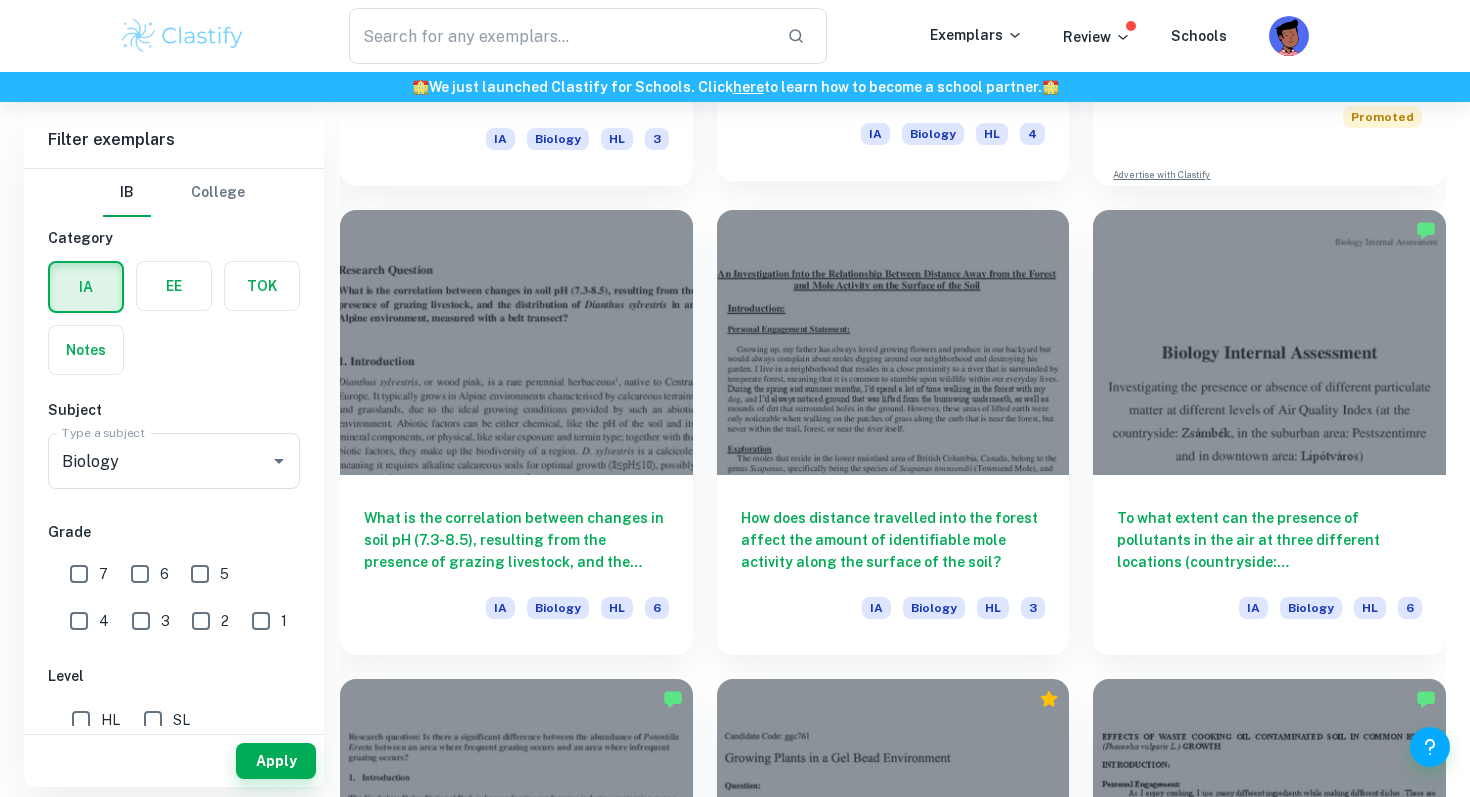 scroll, scrollTop: 1745, scrollLeft: 0, axis: vertical 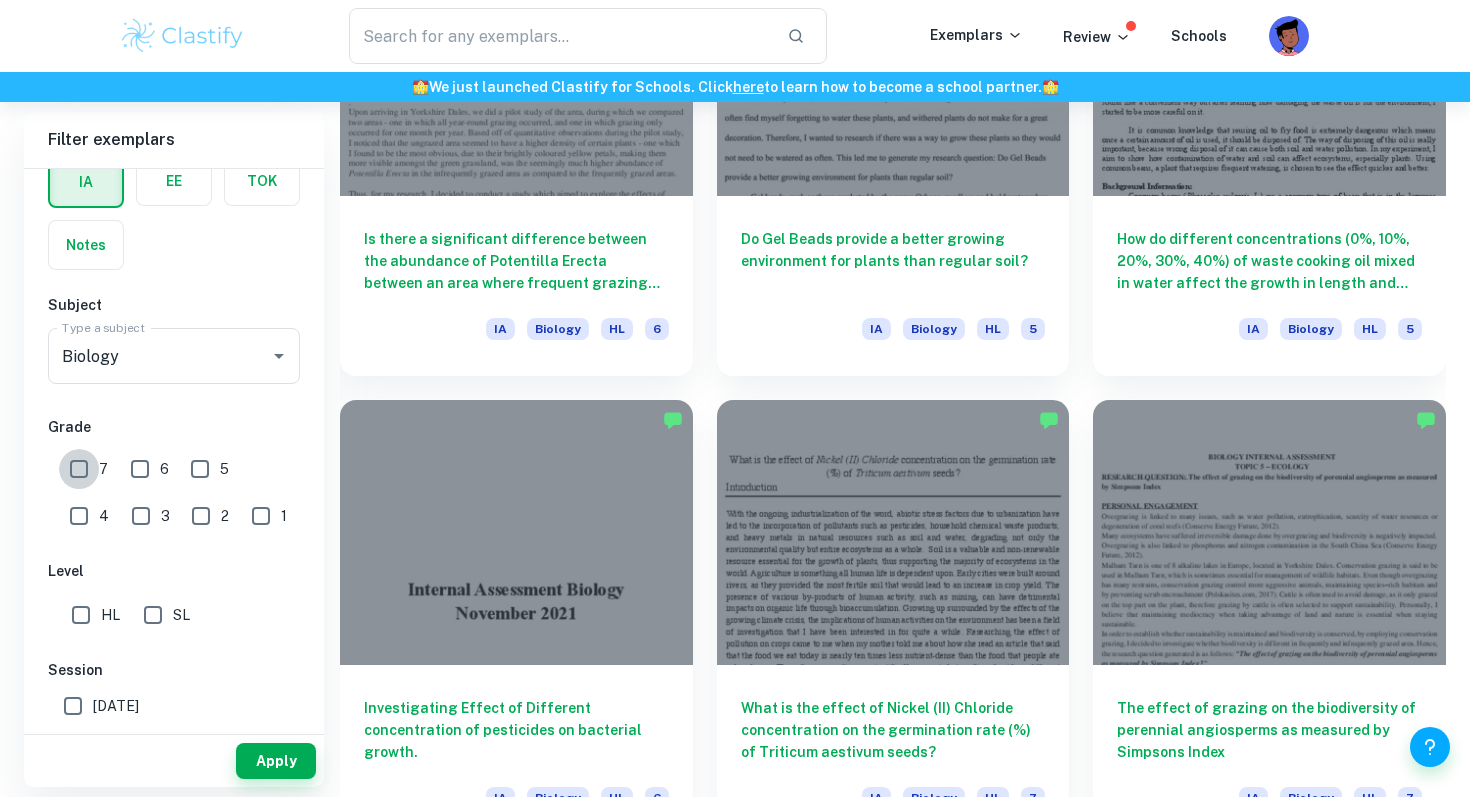 click on "7" at bounding box center [79, 469] 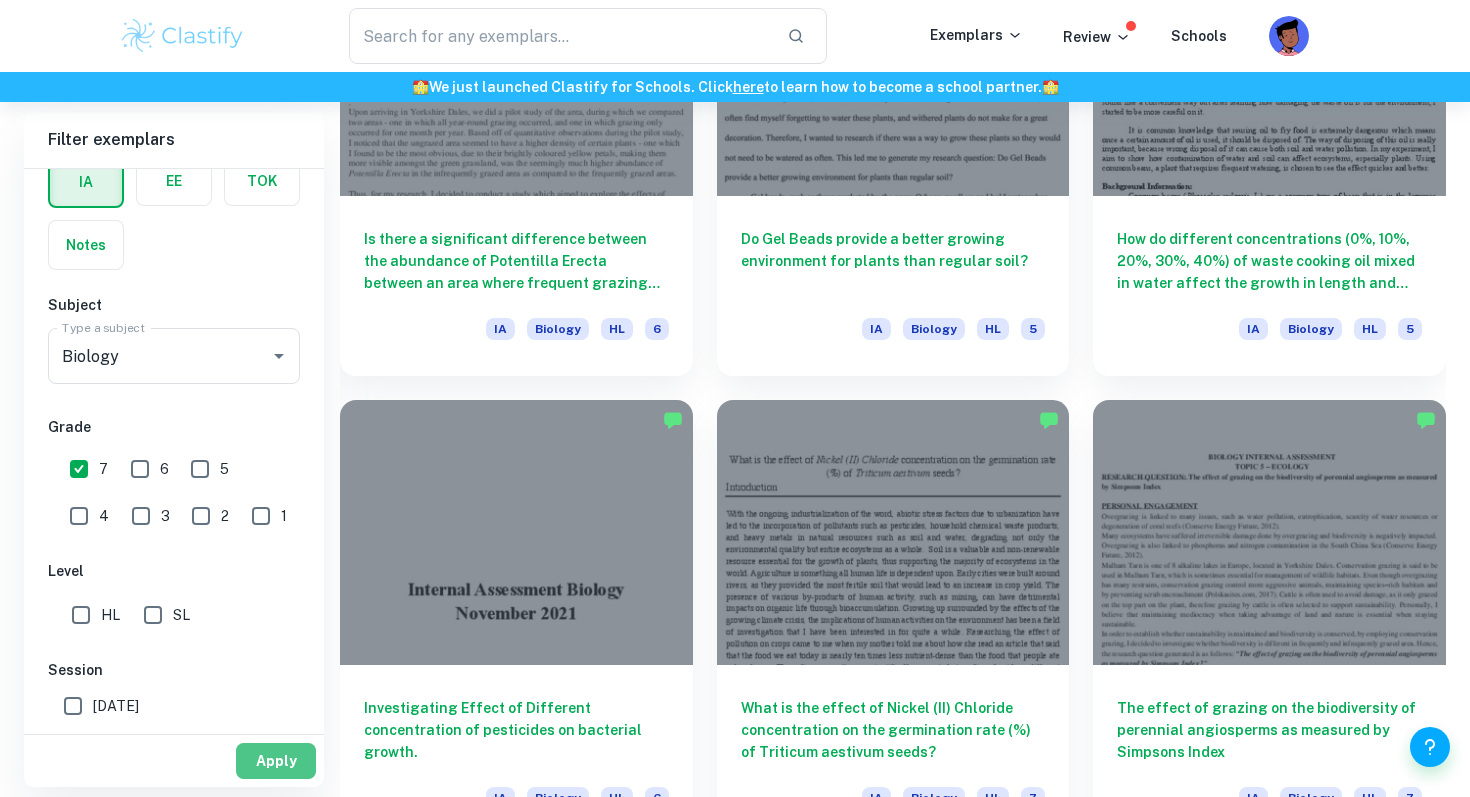 click on "Apply" at bounding box center (276, 761) 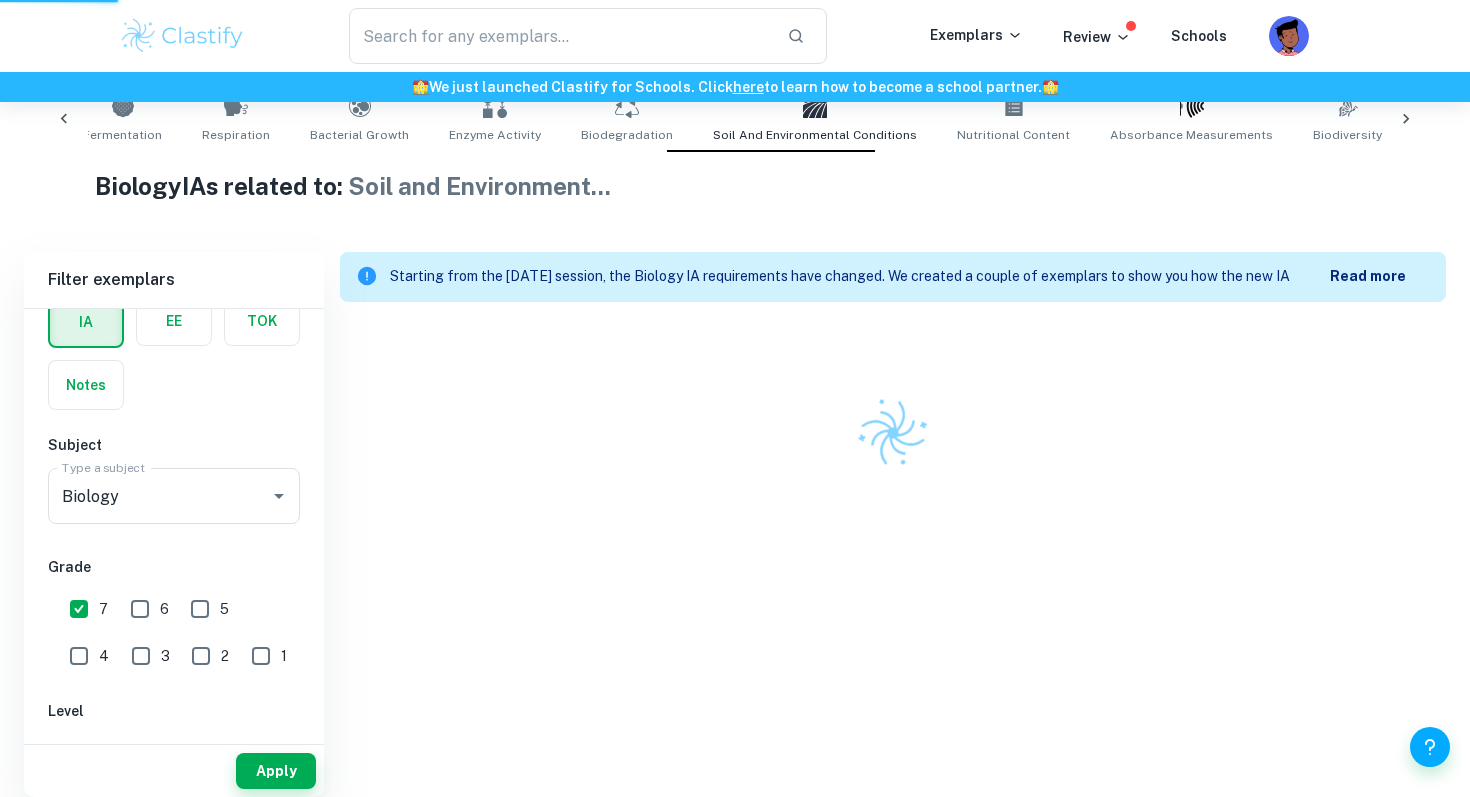 scroll, scrollTop: 412, scrollLeft: 0, axis: vertical 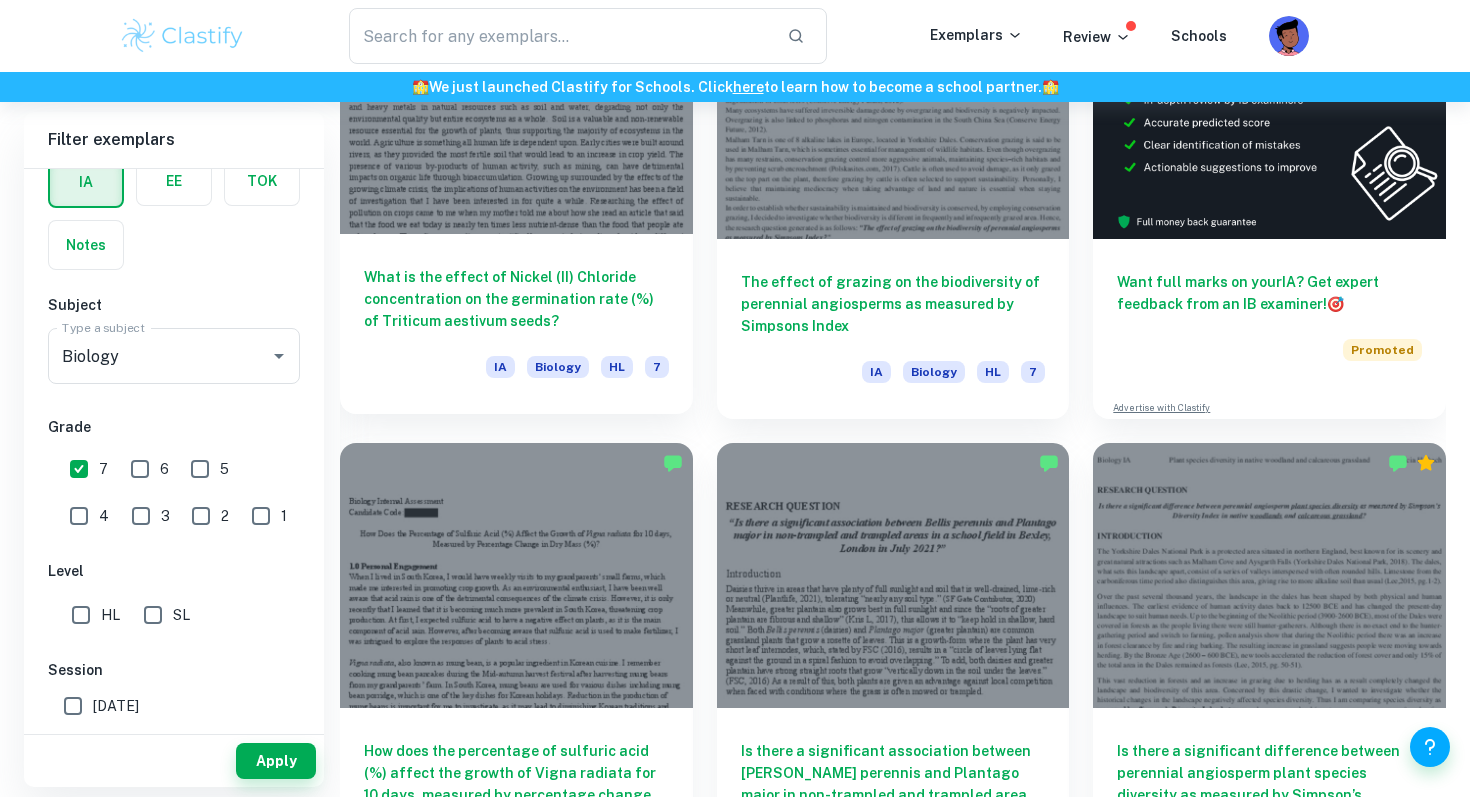 click on "What is the effect of Nickel (II) Chloride concentration on the germination rate (%) of Triticum aestivum seeds?" at bounding box center [516, 299] 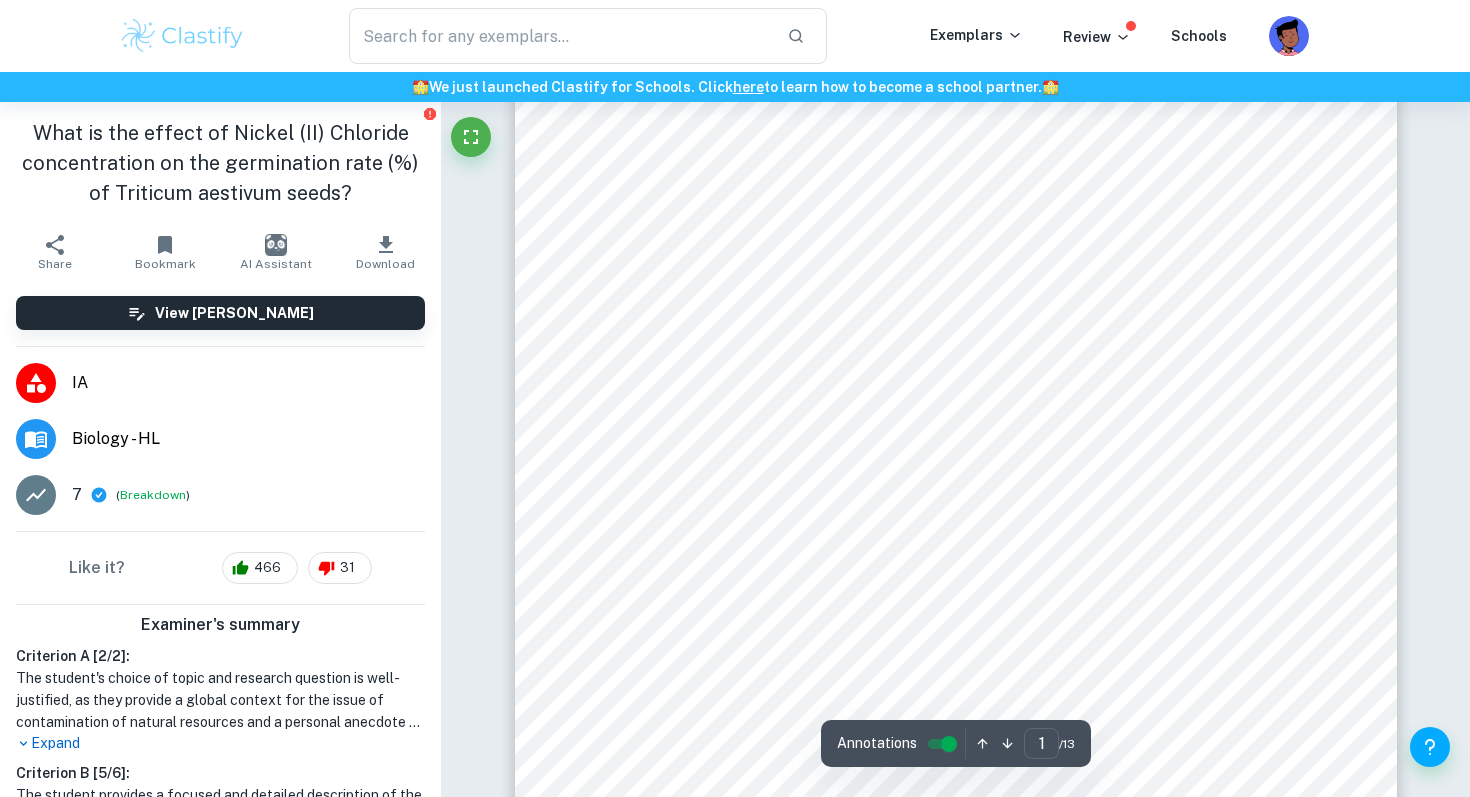 scroll, scrollTop: 633, scrollLeft: 0, axis: vertical 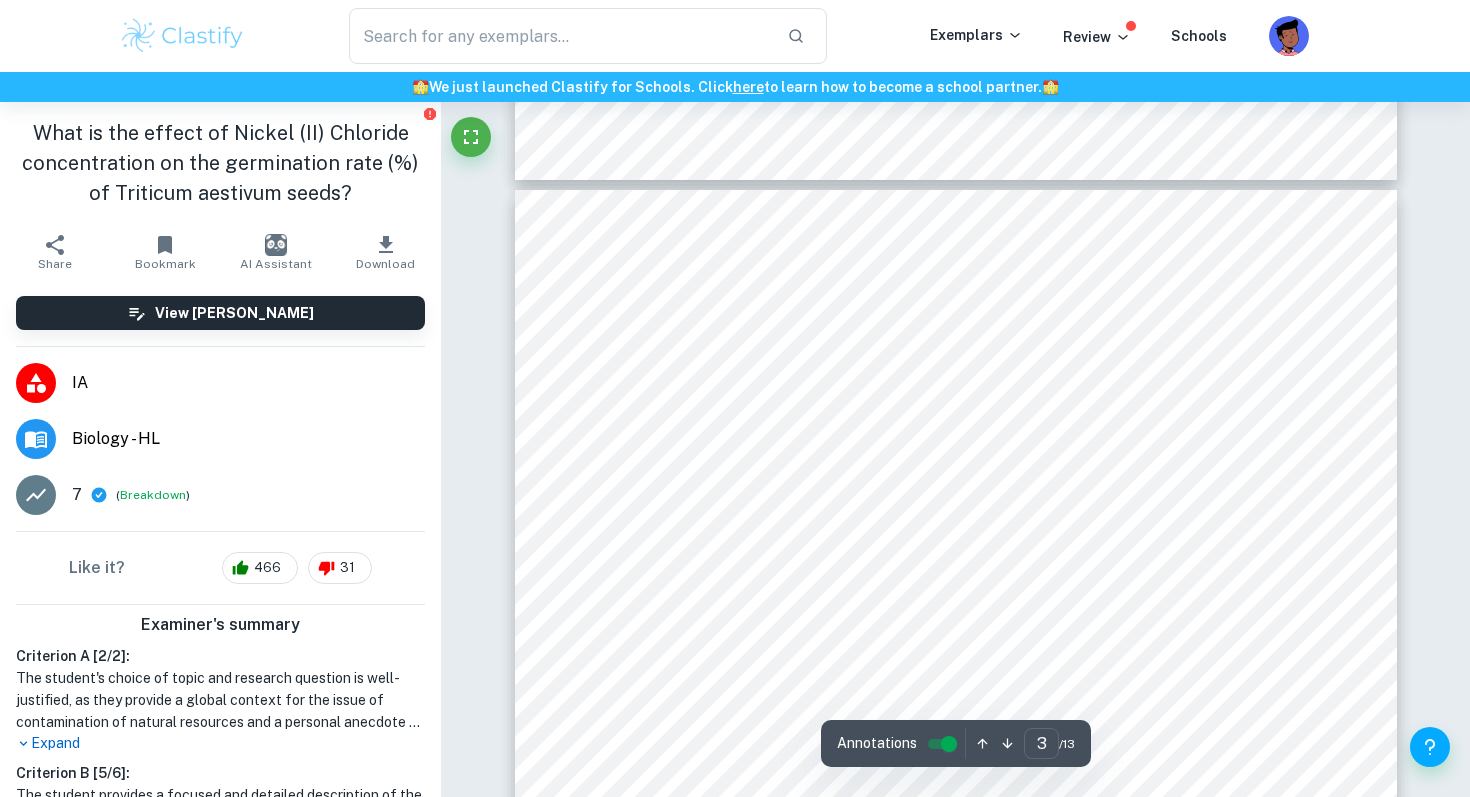 type on "2" 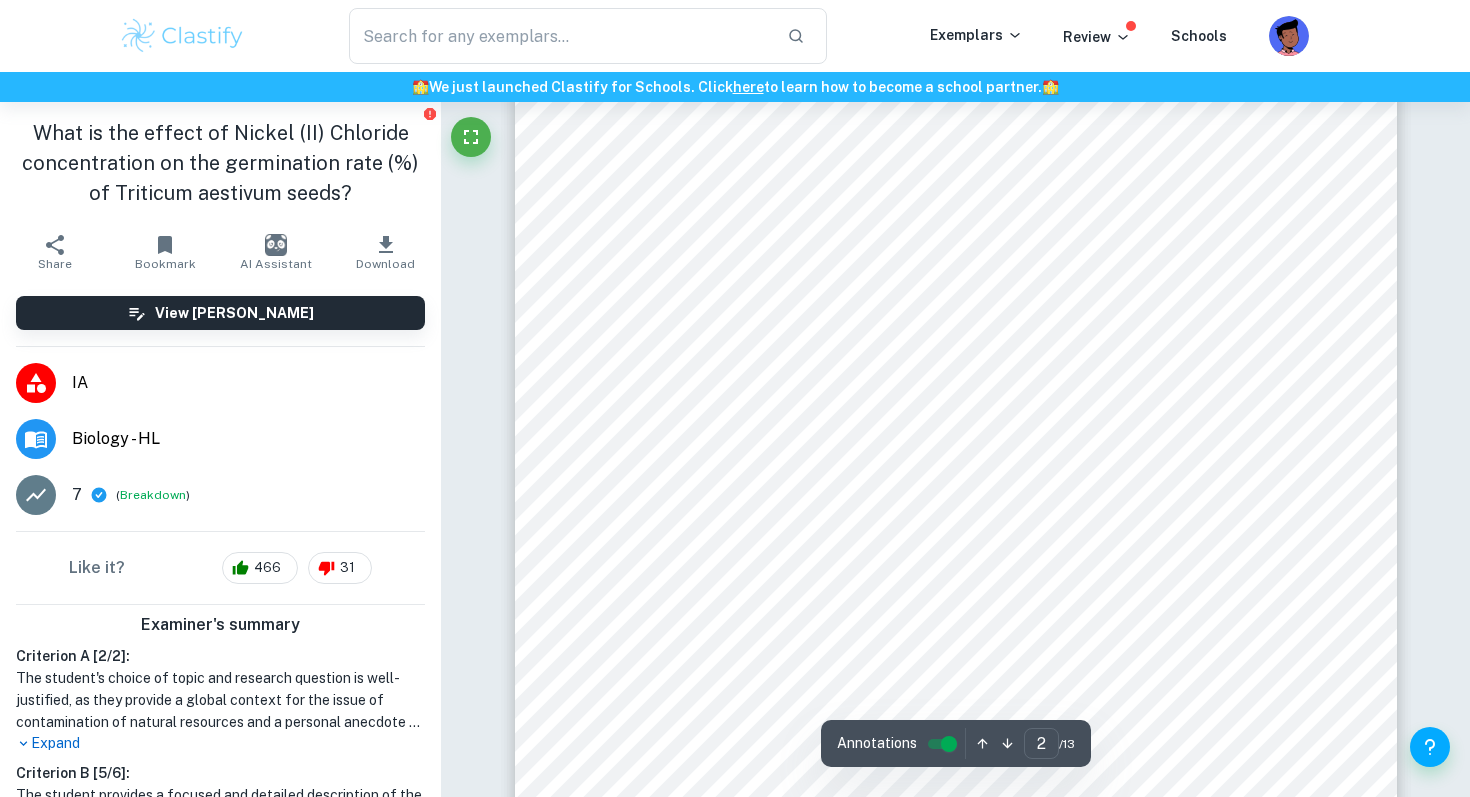 scroll, scrollTop: 1806, scrollLeft: 0, axis: vertical 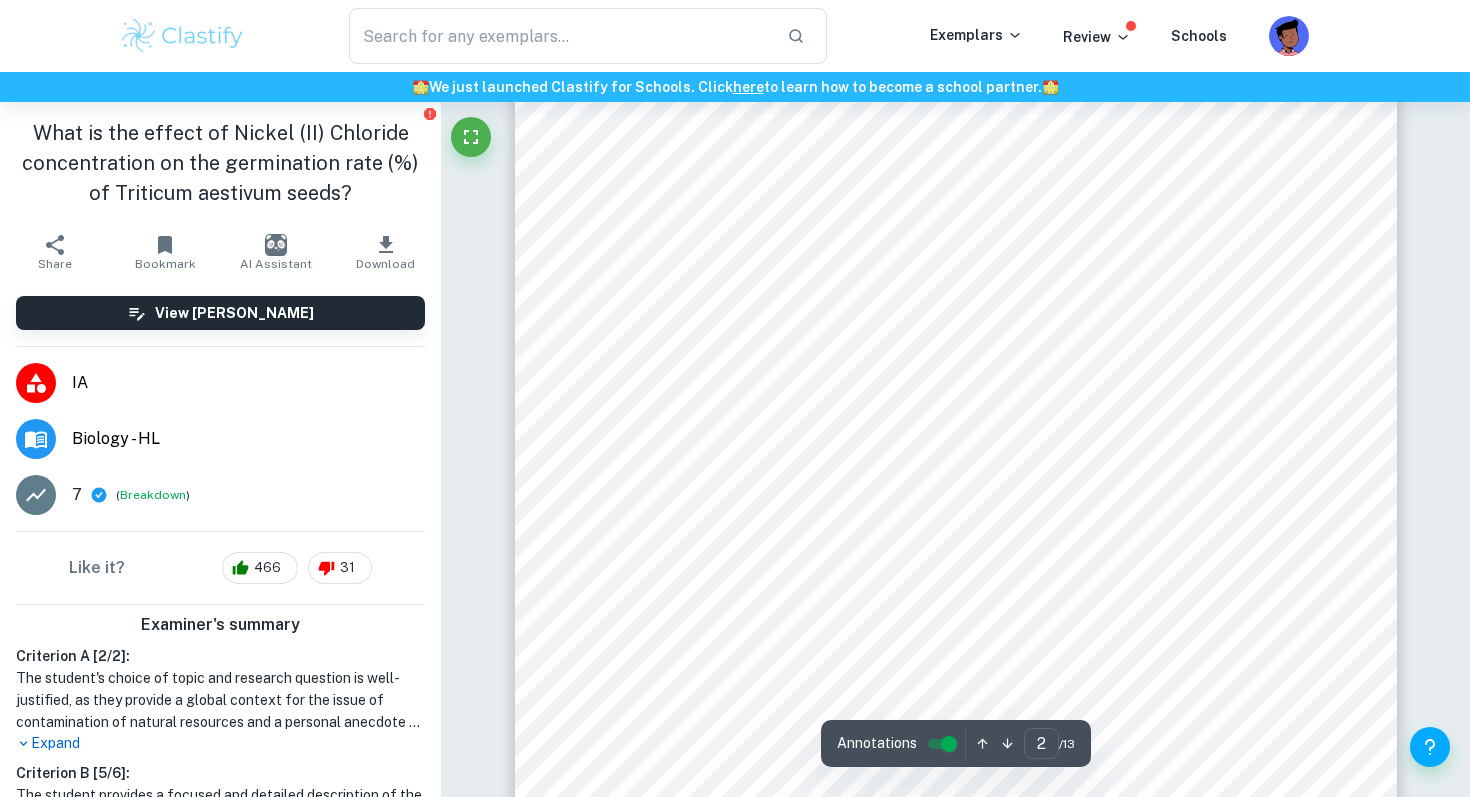 click on "2 This is indicated by the [MEDICAL_DATA] of the encasing and a visible plant root and is essential to the propagation of a plant. Nickel has been shown to be highly toxic to most plant species, as it affects the enzymatic activity of various essential enzymes, such as amylase, [MEDICAL_DATA], and ribonuclease thus has been shown to cause retardation of seed germination and growth of many crops 2 . Furthermore, the presence of nickel ions has been attributed to reducing plant height, root length, chlorophyll content 3 . [PERSON_NAME] stress has also been reported to cause the accumulation of electrolyte ions in plant stores and impact photosynthetic machinery. 4   Triticum aestivum or common wheat is the most widely grown of all crops and is the cereal with the greatest monetary yield. It has been widely used in clinal phytotoxicity studies as it is rapidly growing and is relatively easy to analyse. 2.   Aim: To investigate the effects of varying concentrations of Nickel (II) Chloride (0, 30, 60, 90, 120   Triticum aestivum   3." at bounding box center [956, 340] 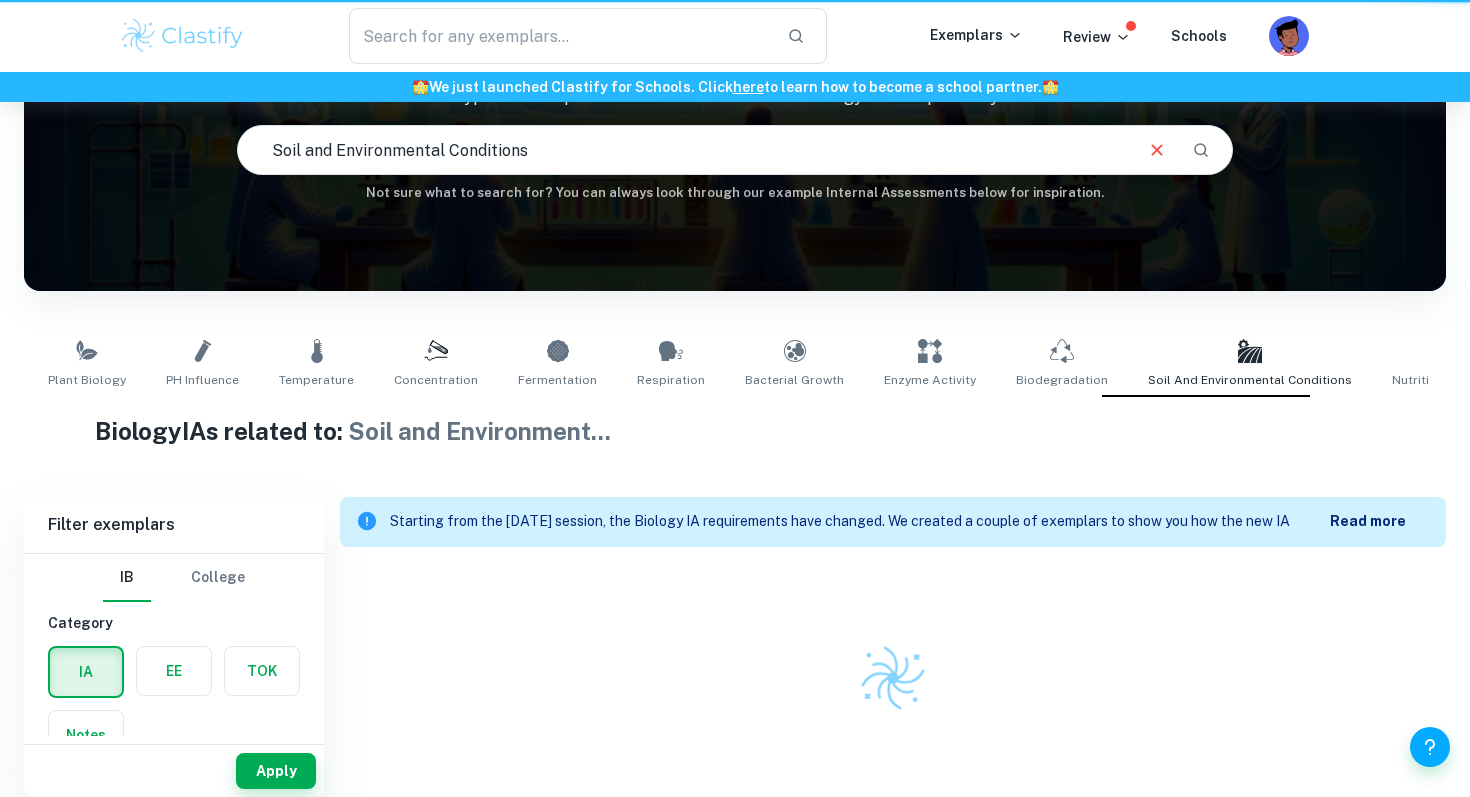 scroll, scrollTop: 177, scrollLeft: 0, axis: vertical 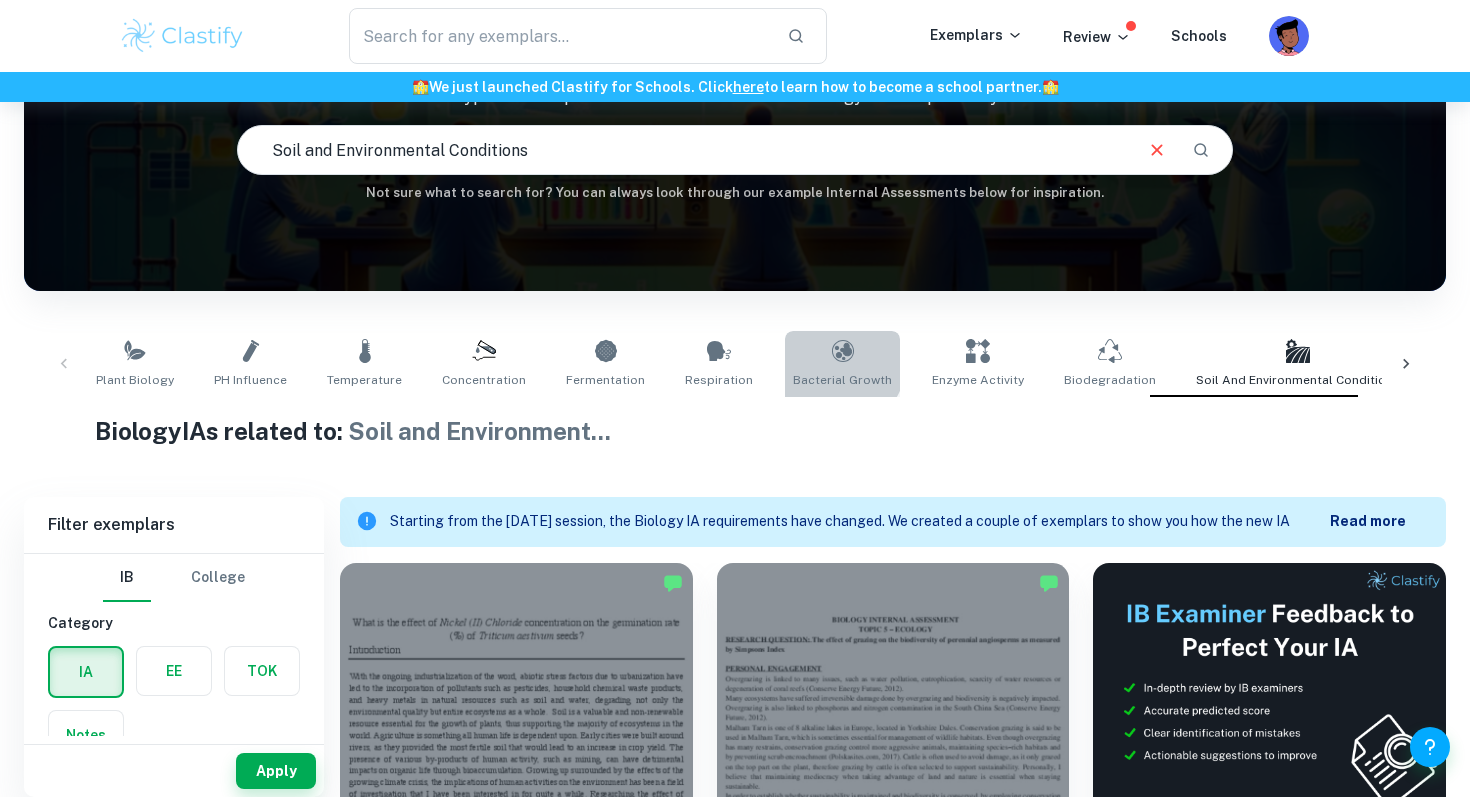 click 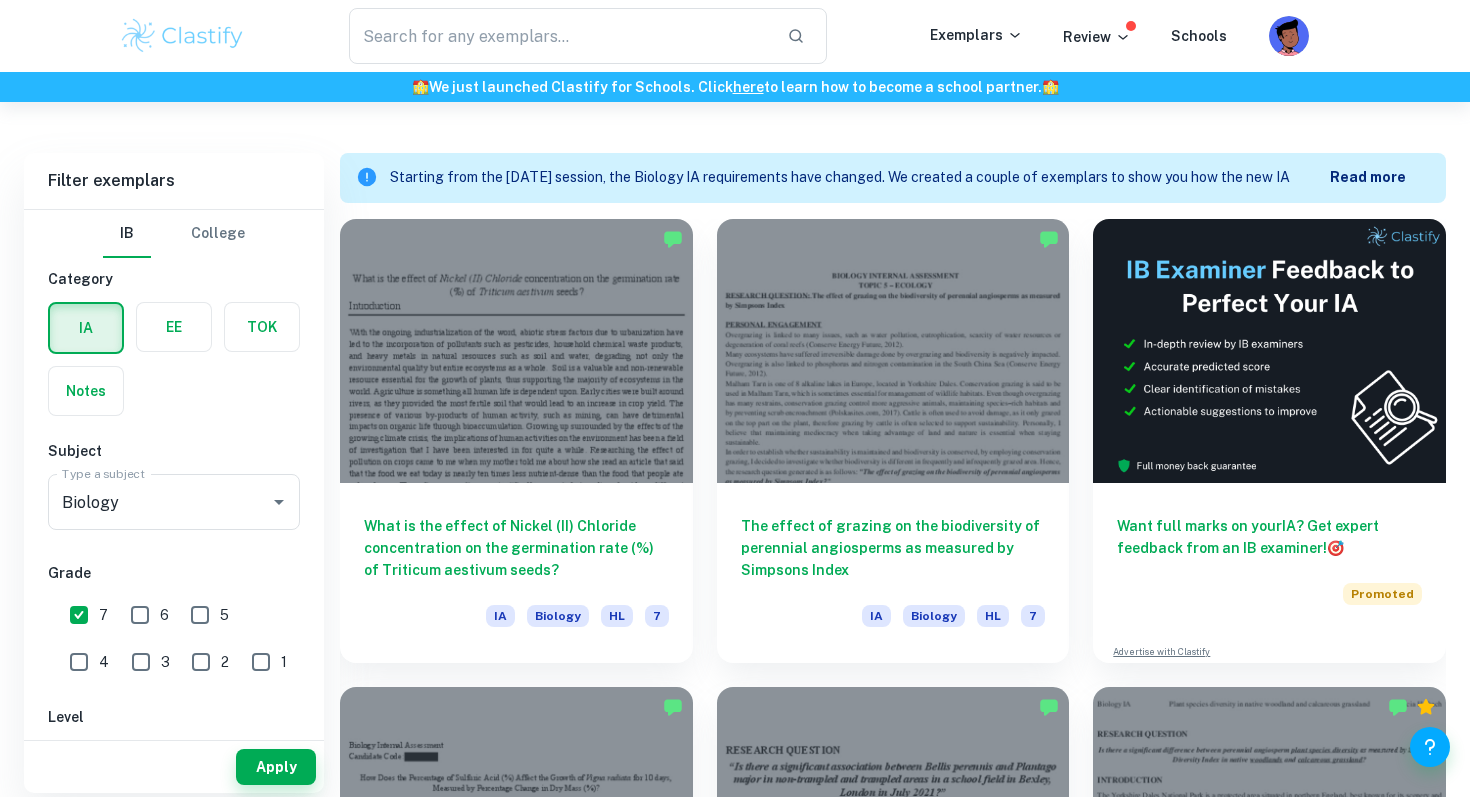 scroll, scrollTop: 530, scrollLeft: 0, axis: vertical 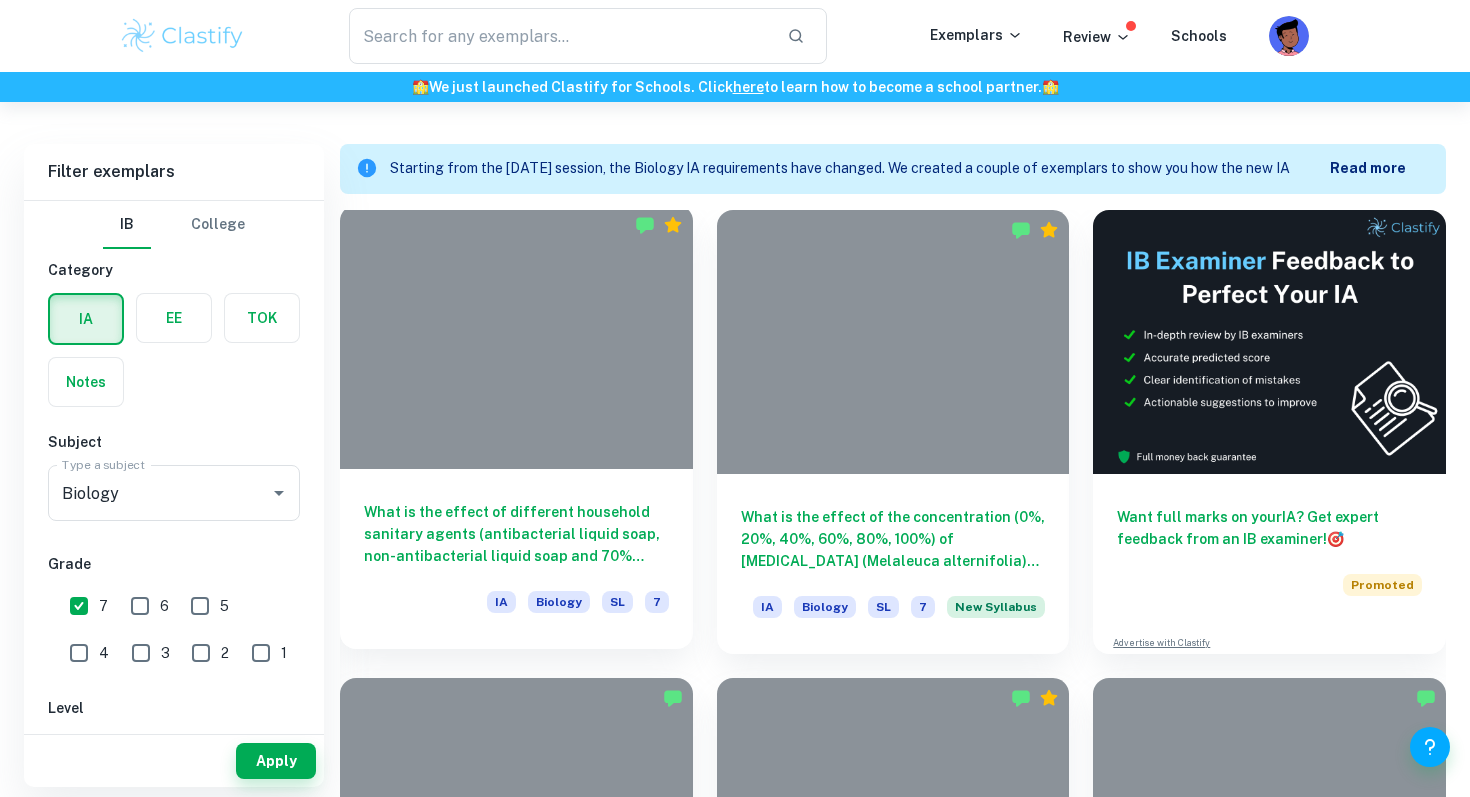 click on "What is the effect of different household sanitary agents (antibacterial liquid soap, non-antibacterial liquid soap and 70% alcohol-based hand sanitizer) on the growth of unidentified bacteria on an Agar-agar nutrient plate as determined by the diameter of the growth inhibition zone formed over a 48-hour period?" at bounding box center [516, 534] 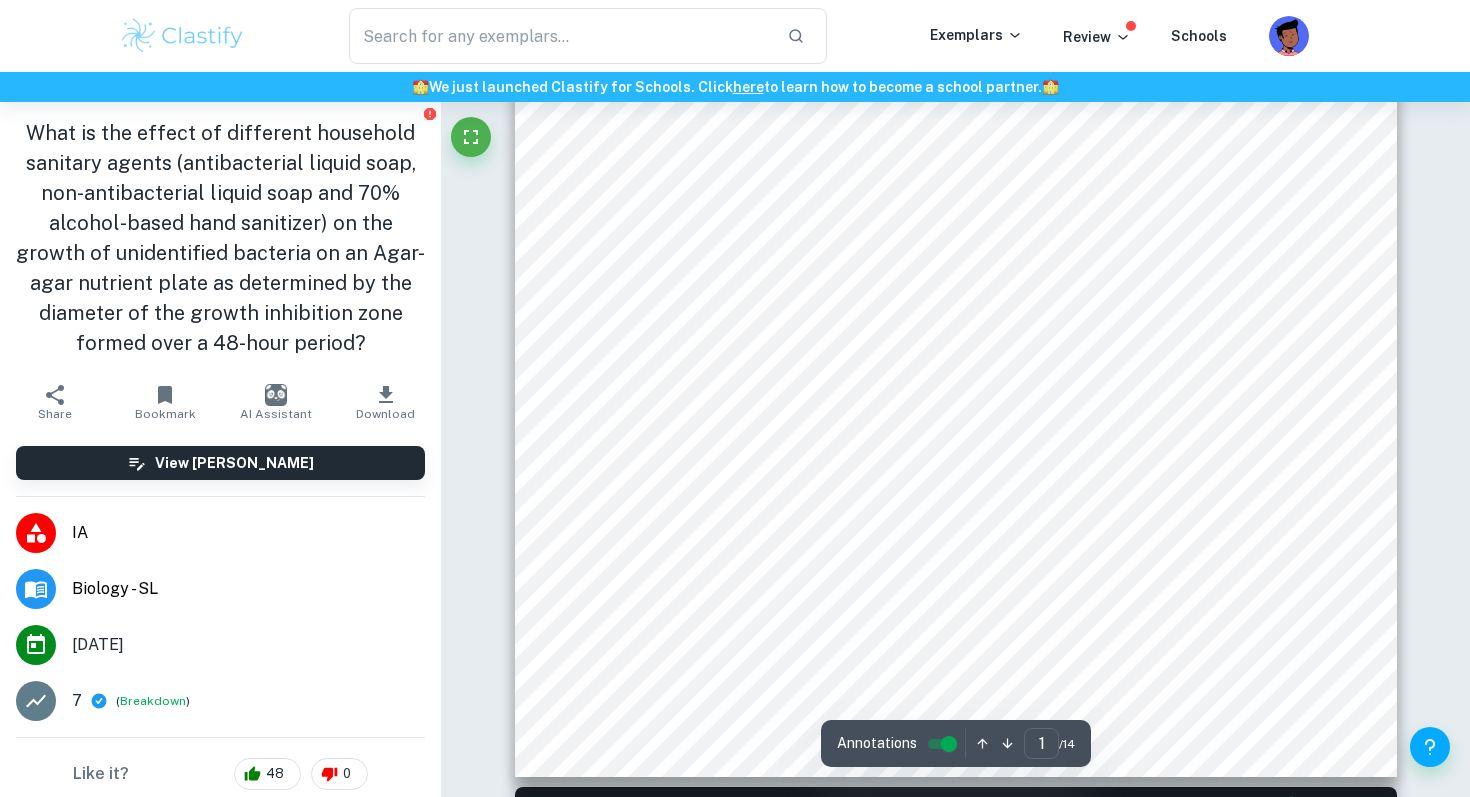 scroll, scrollTop: 355, scrollLeft: 0, axis: vertical 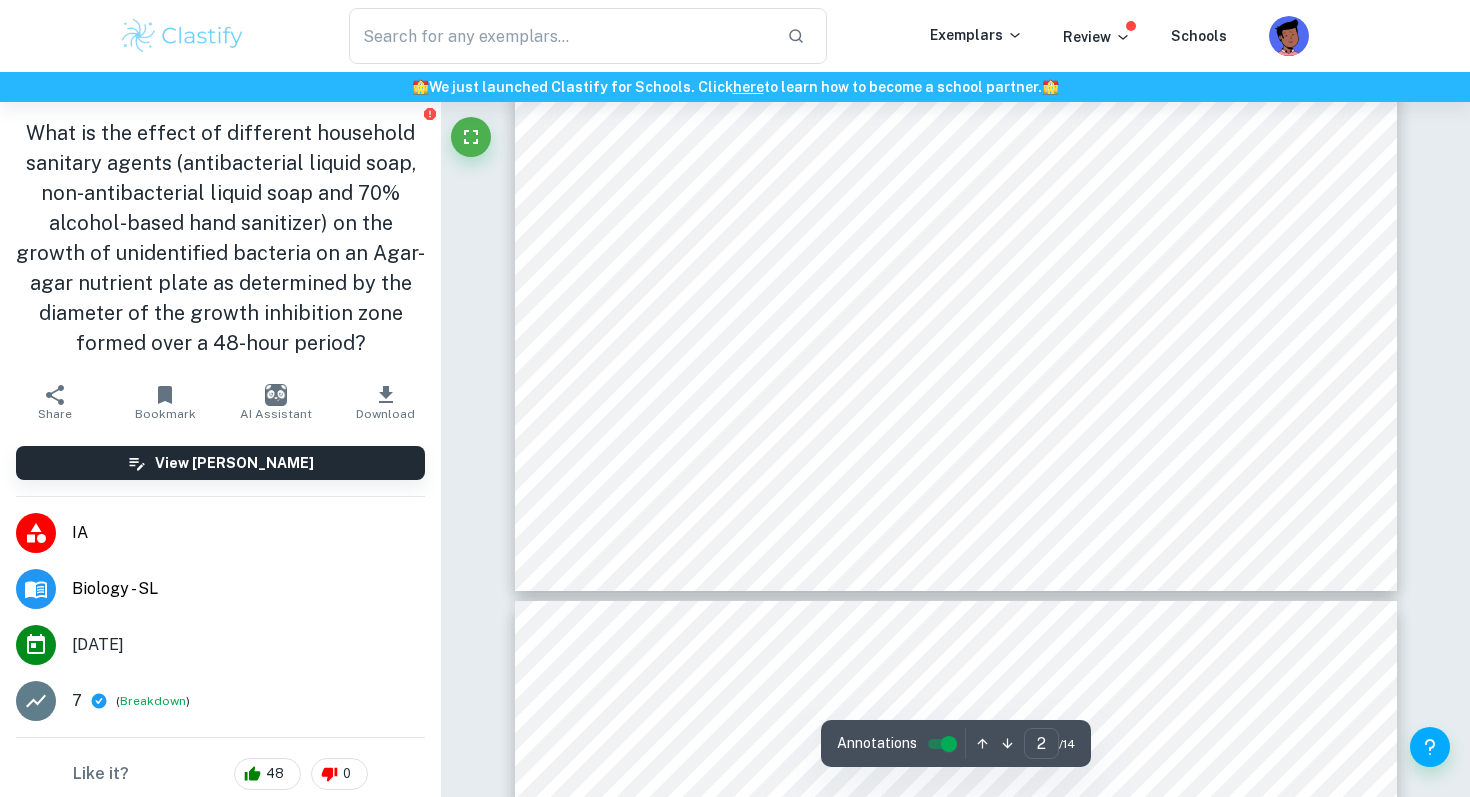 type on "3" 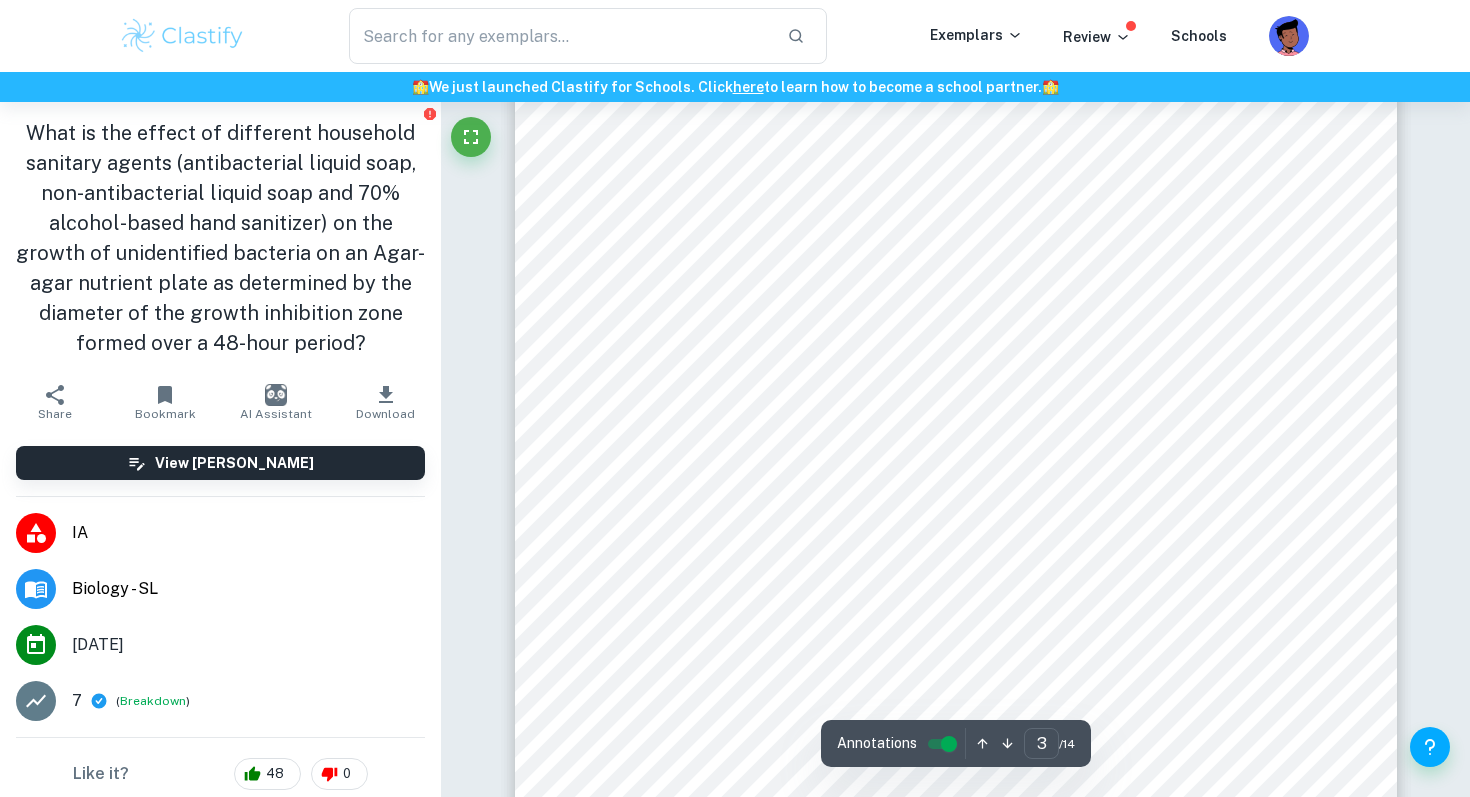 scroll, scrollTop: 2920, scrollLeft: 0, axis: vertical 